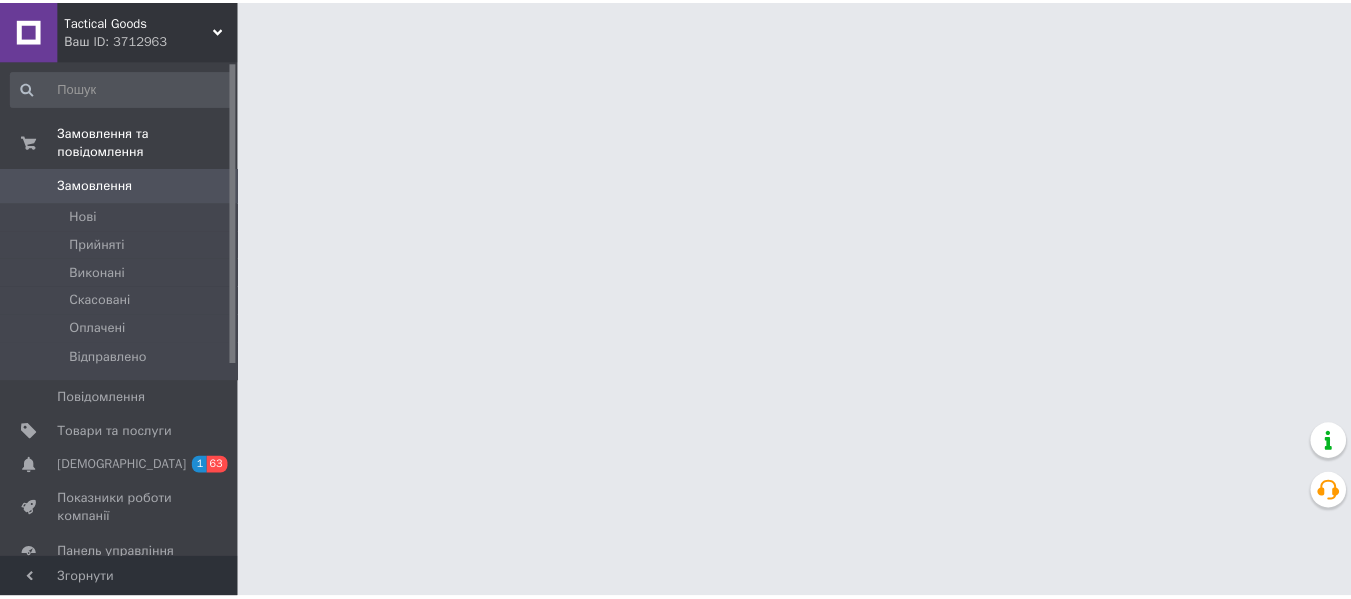scroll, scrollTop: 0, scrollLeft: 0, axis: both 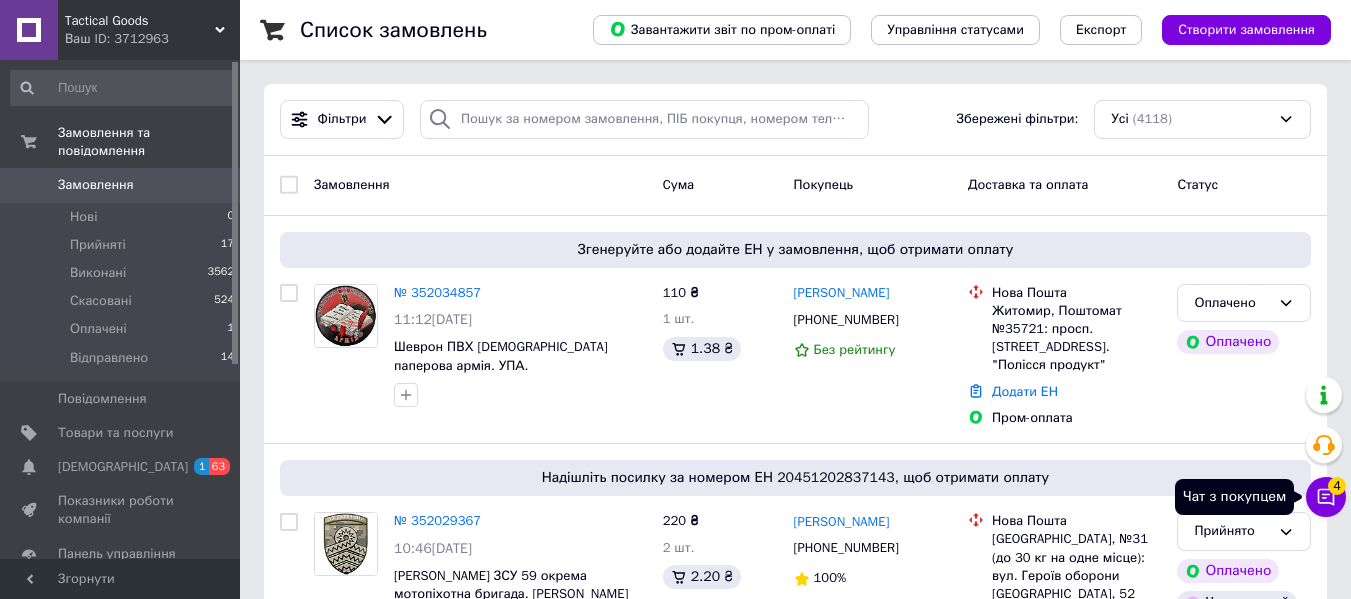 click 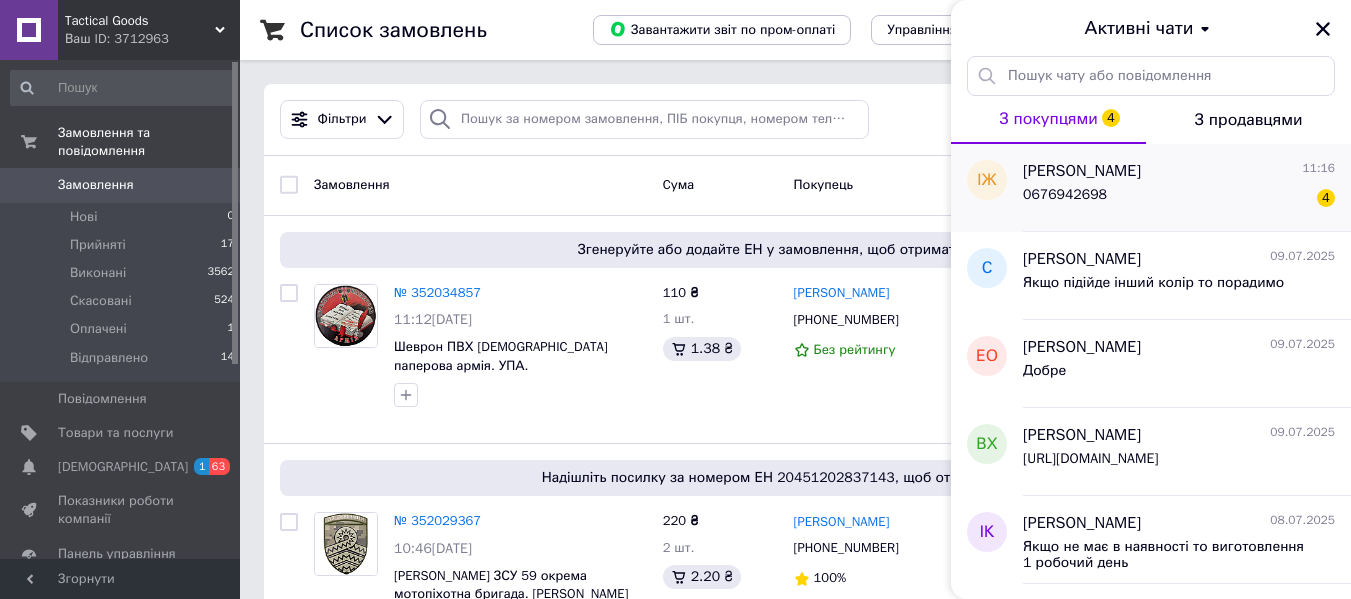 click on "0676942698 4" at bounding box center (1179, 199) 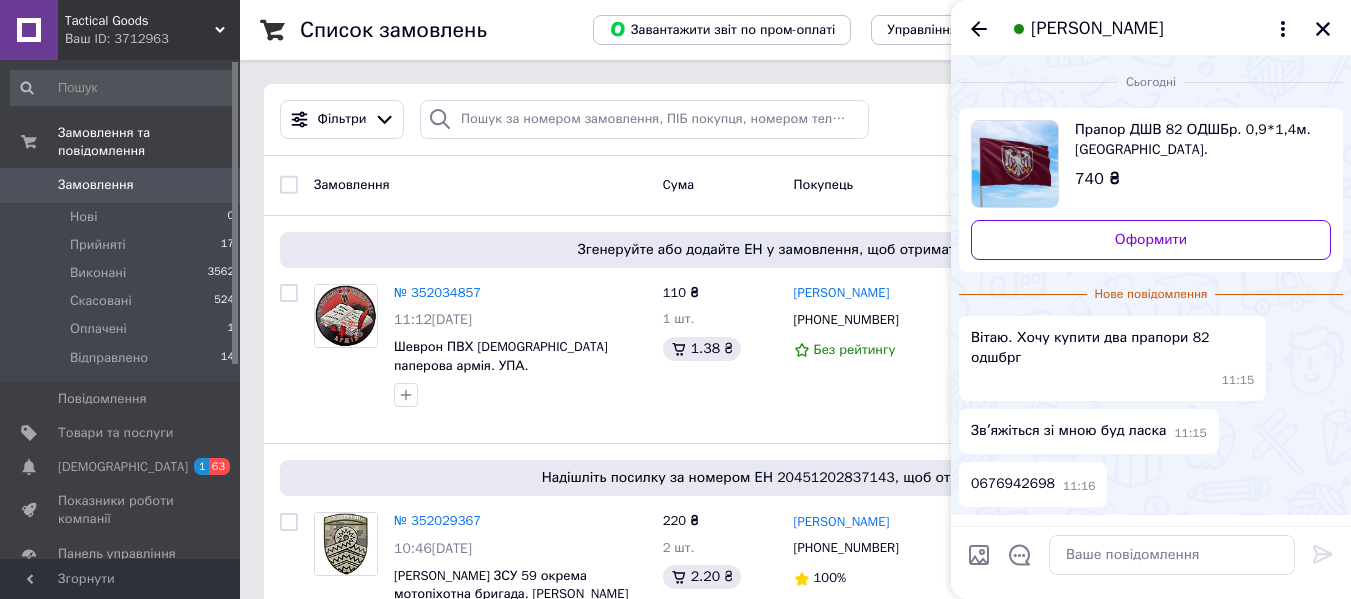 scroll, scrollTop: 42, scrollLeft: 0, axis: vertical 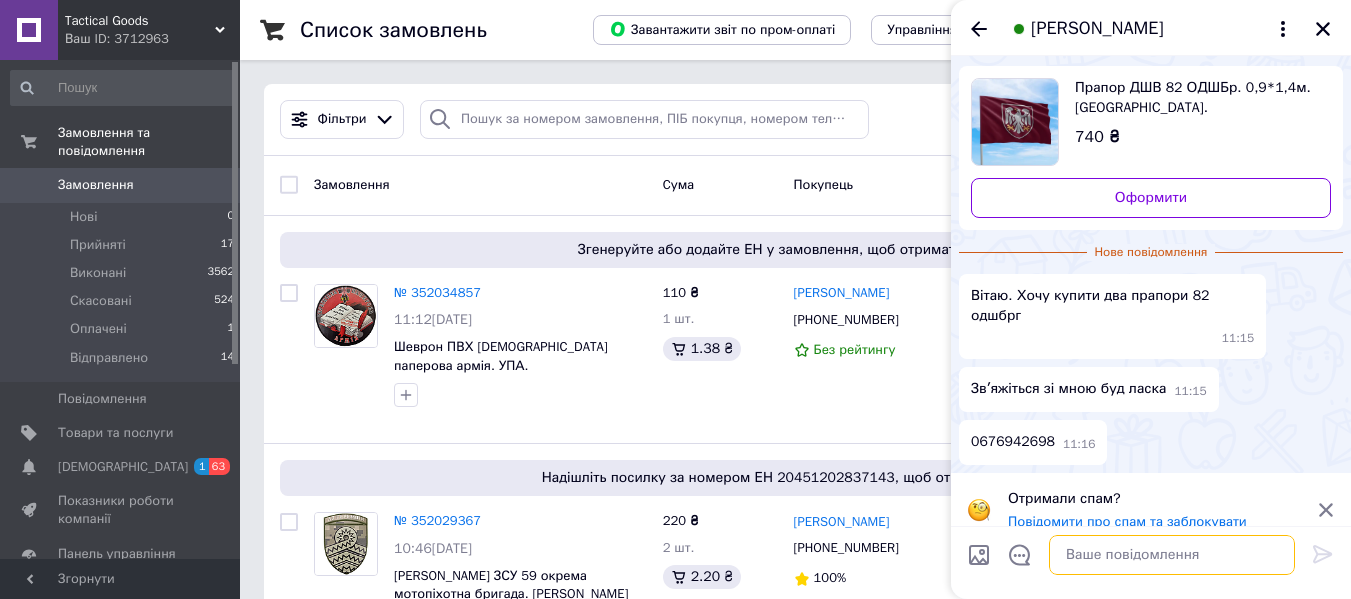 click at bounding box center [1172, 555] 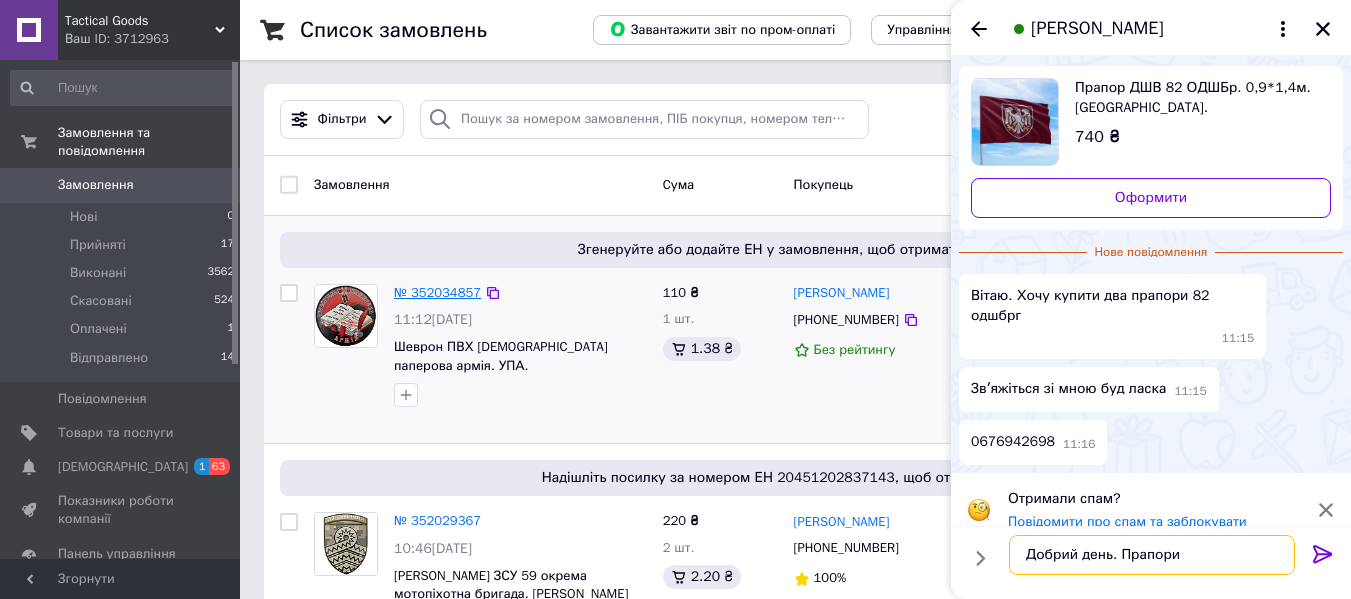 type on "Добрий день. Прапори" 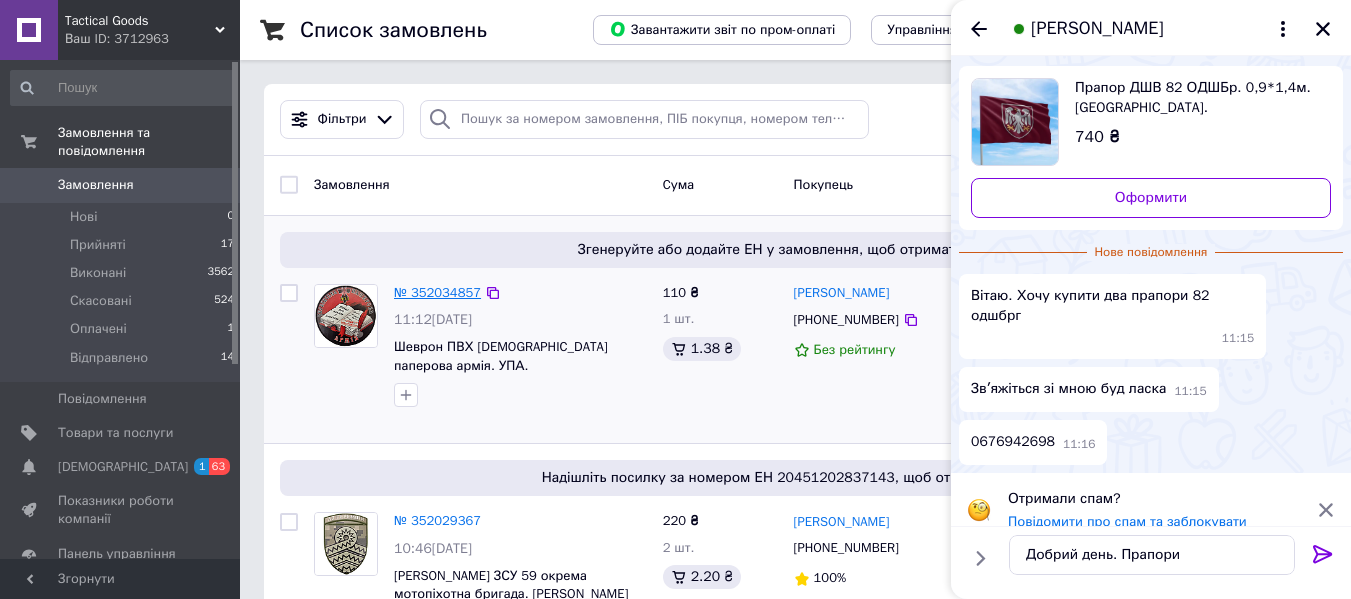 click on "№ 352034857" at bounding box center [437, 292] 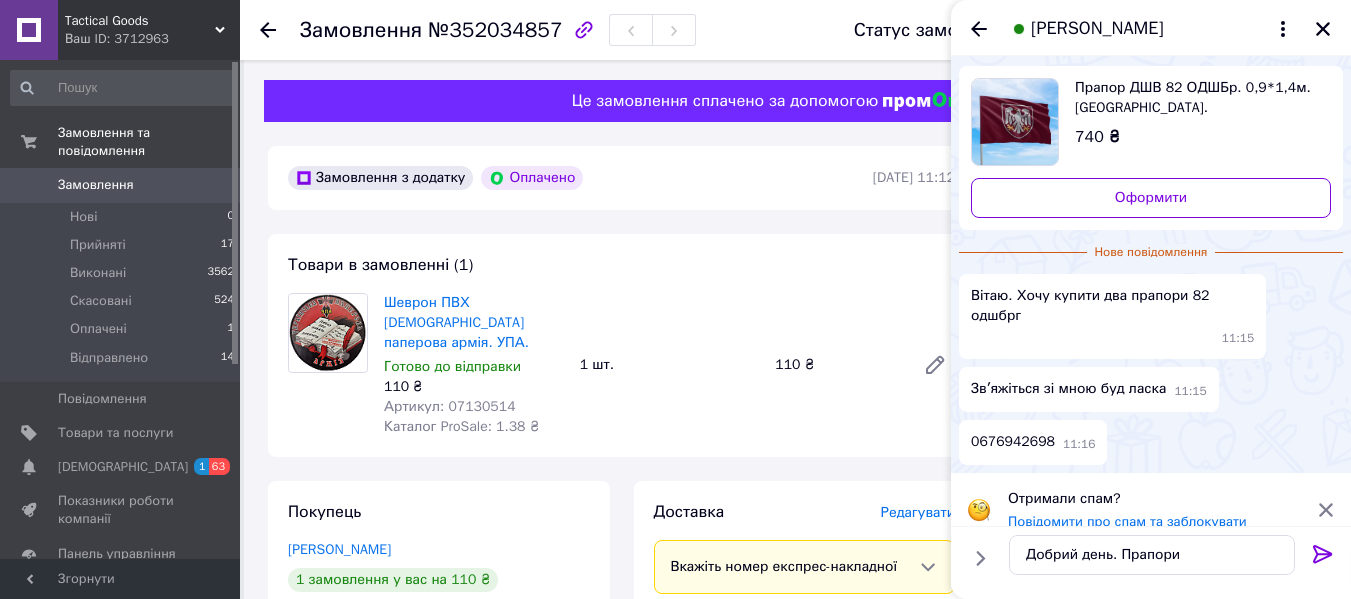 click on "Артикул: 07130514" at bounding box center (450, 406) 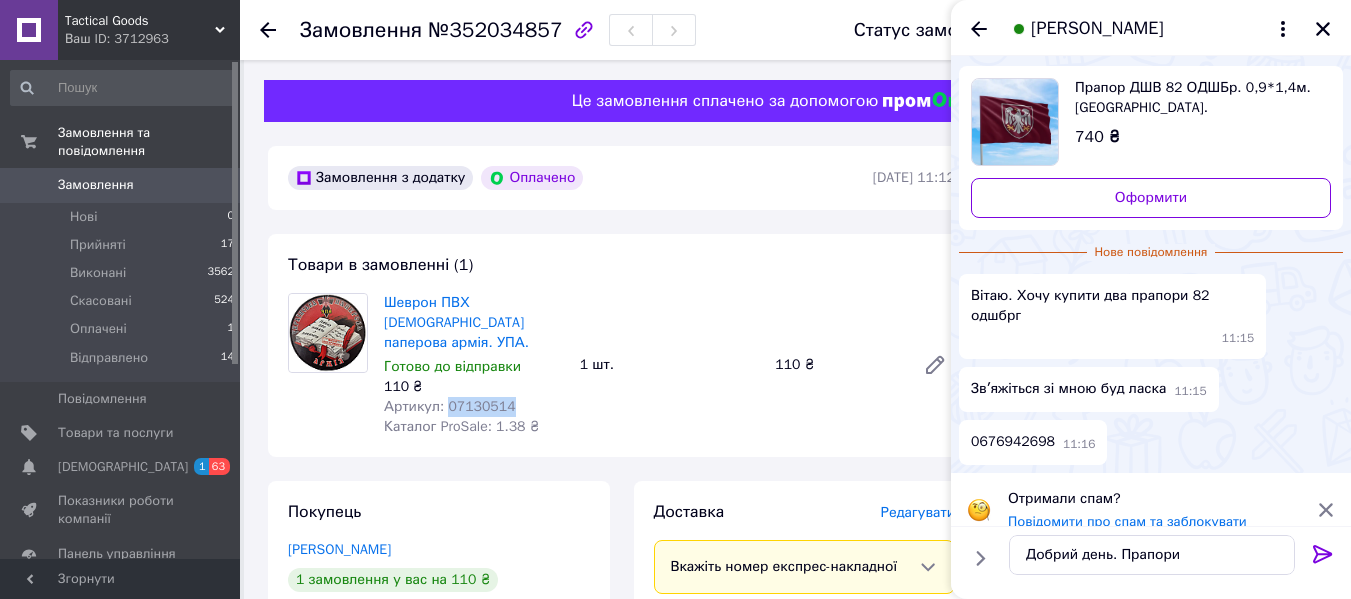 click on "Артикул: 07130514" at bounding box center (450, 406) 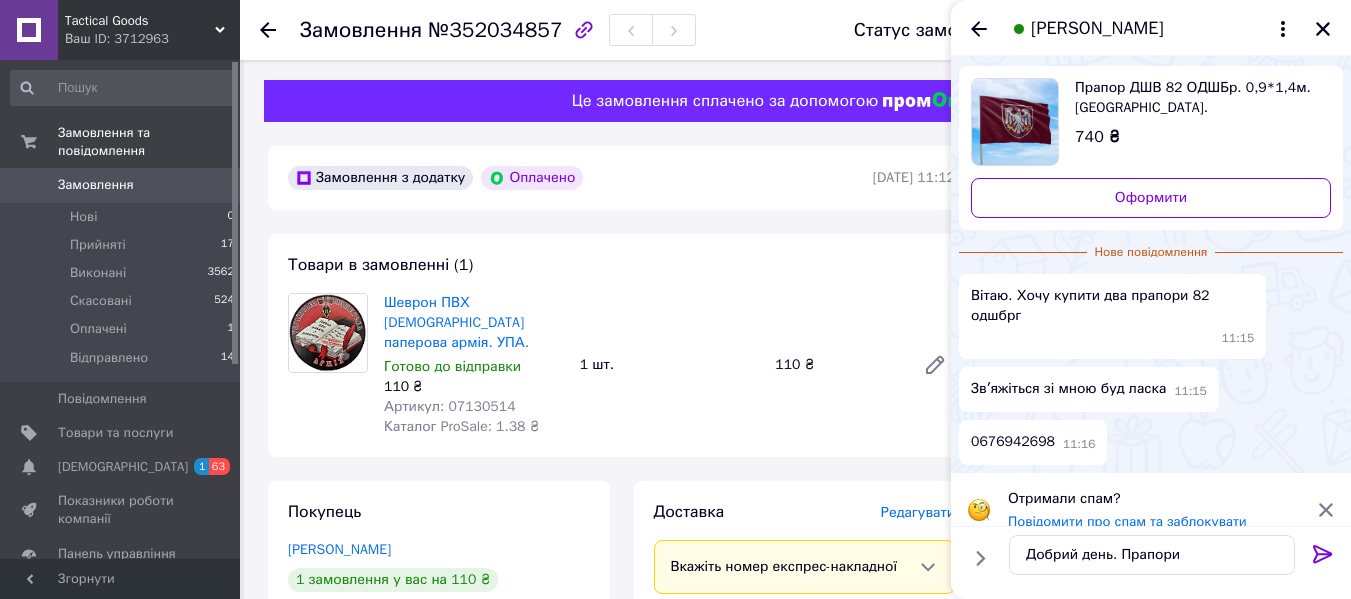 click 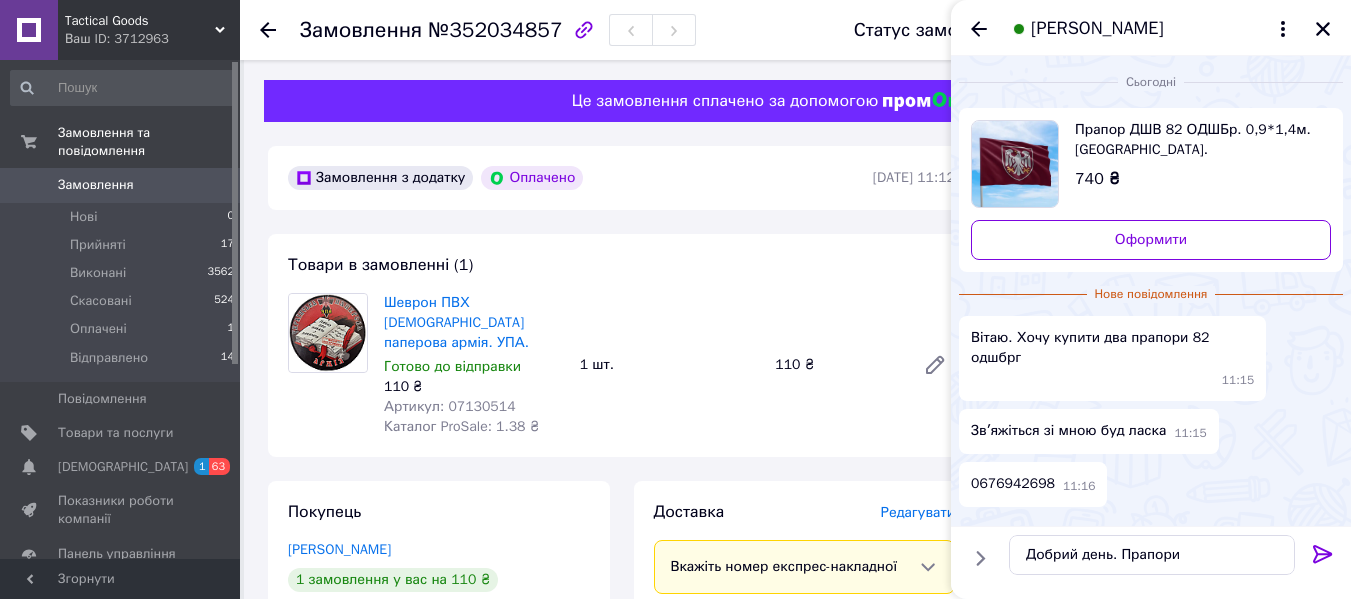 click on "0676942698" at bounding box center (1013, 484) 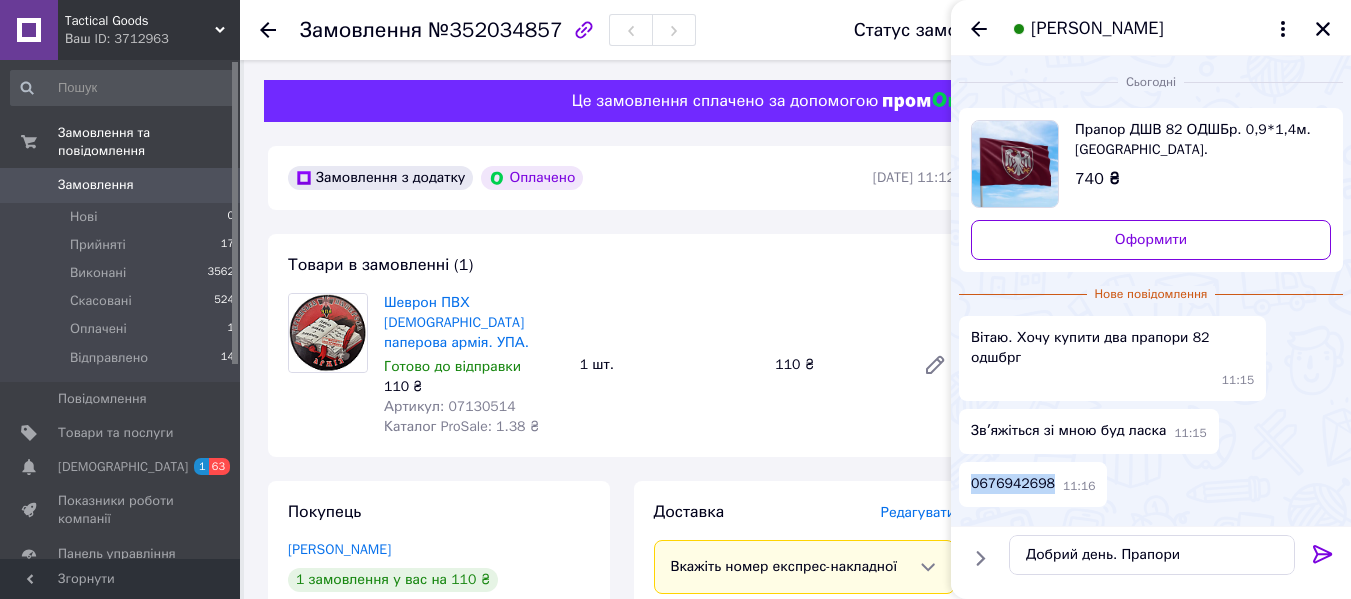 click on "0676942698" at bounding box center [1013, 484] 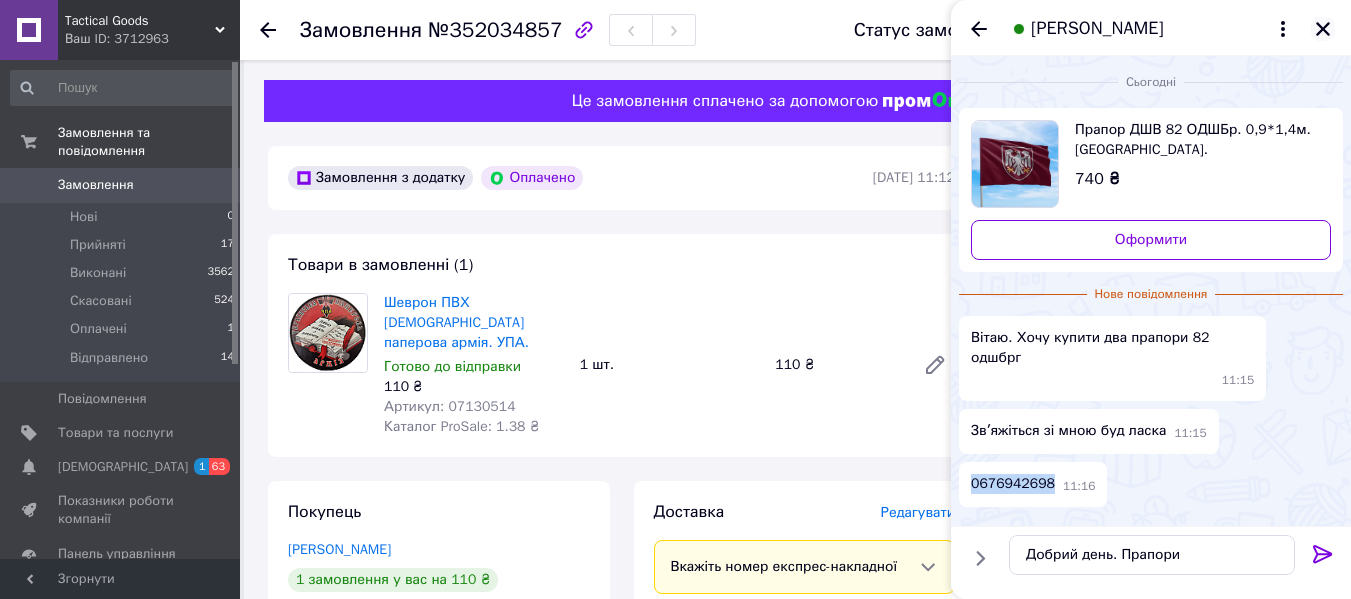 click 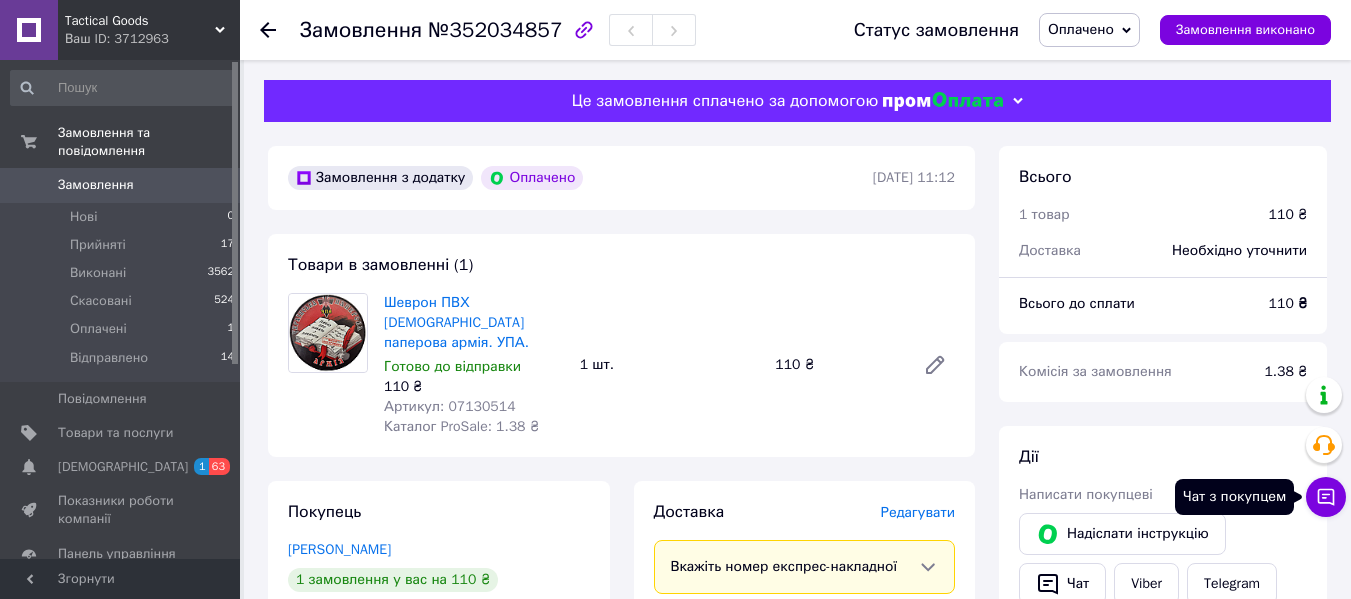 click 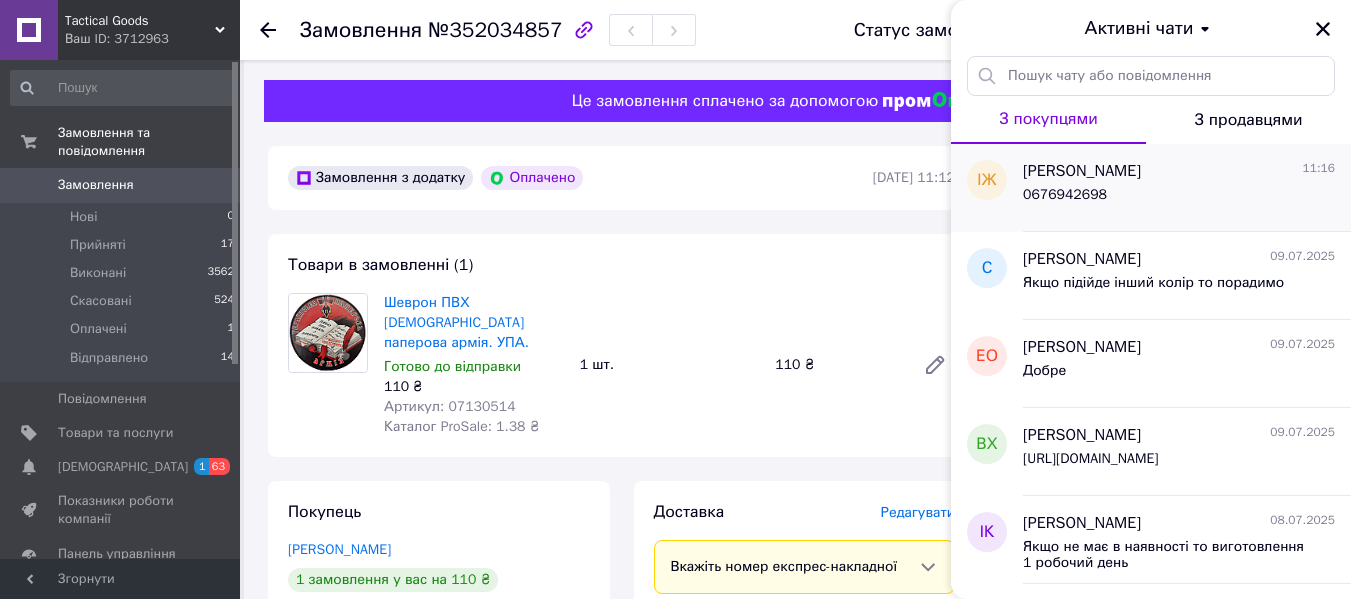 click on "0676942698" at bounding box center (1065, 195) 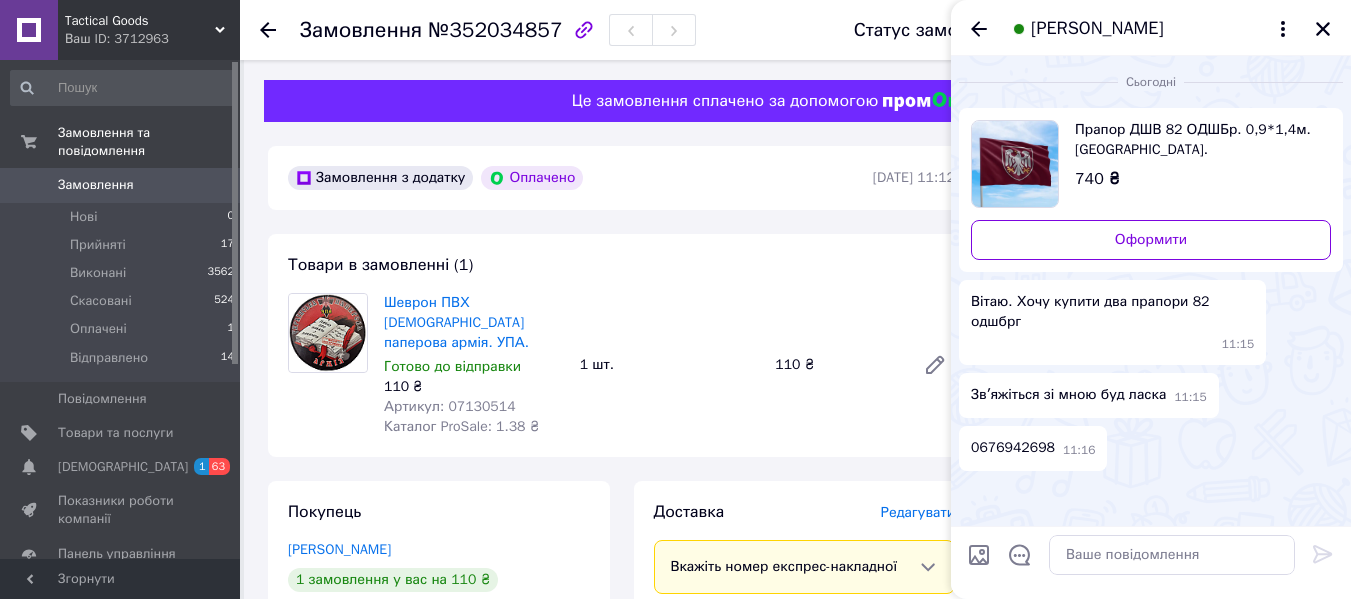 click on "Прапор ДШВ 82 ОДШБр. 0,9*1,4м. [GEOGRAPHIC_DATA]." at bounding box center [1195, 140] 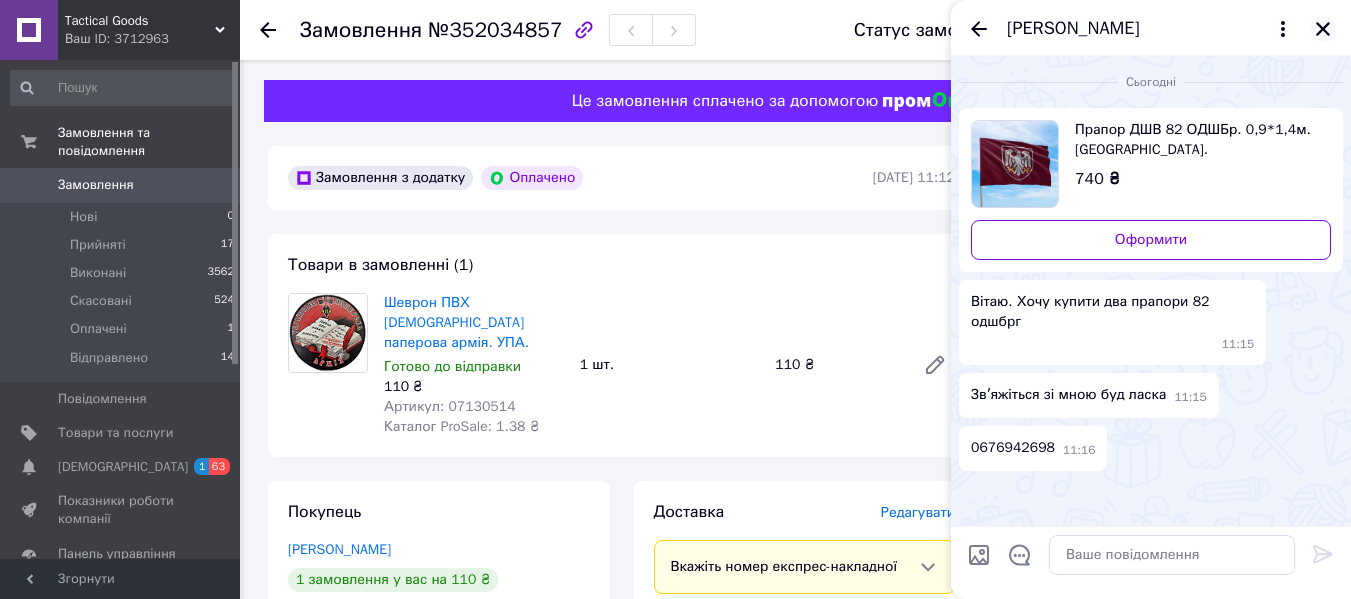 click 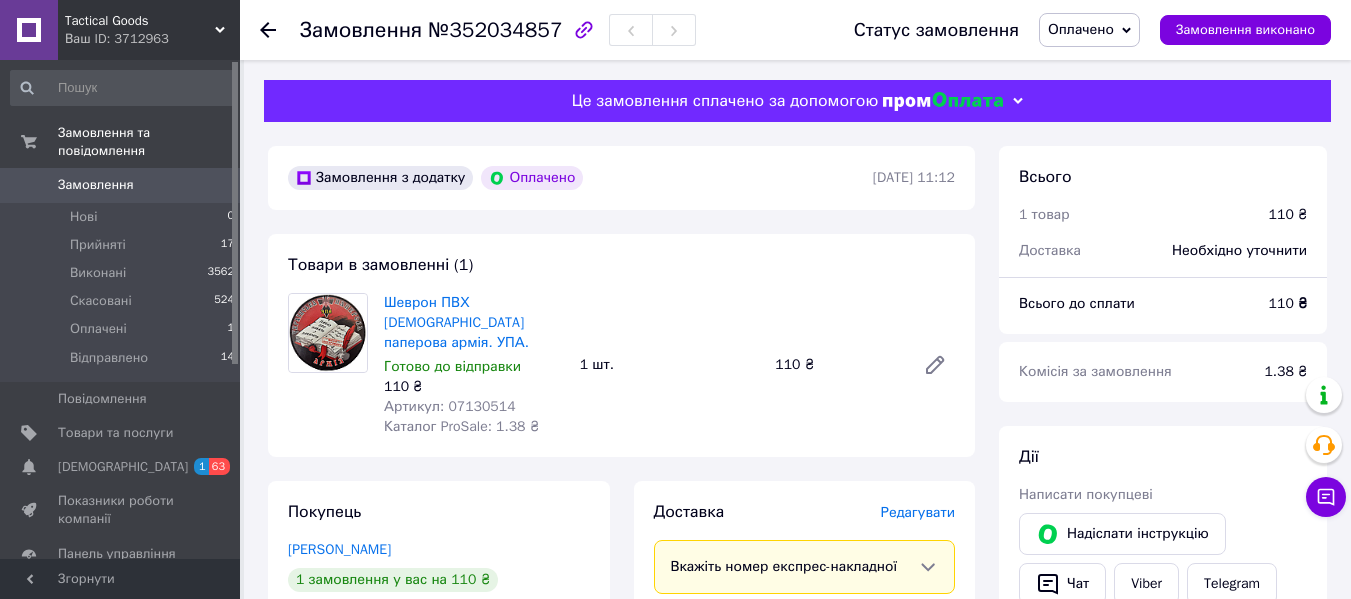 click on "Замовлення" at bounding box center (96, 185) 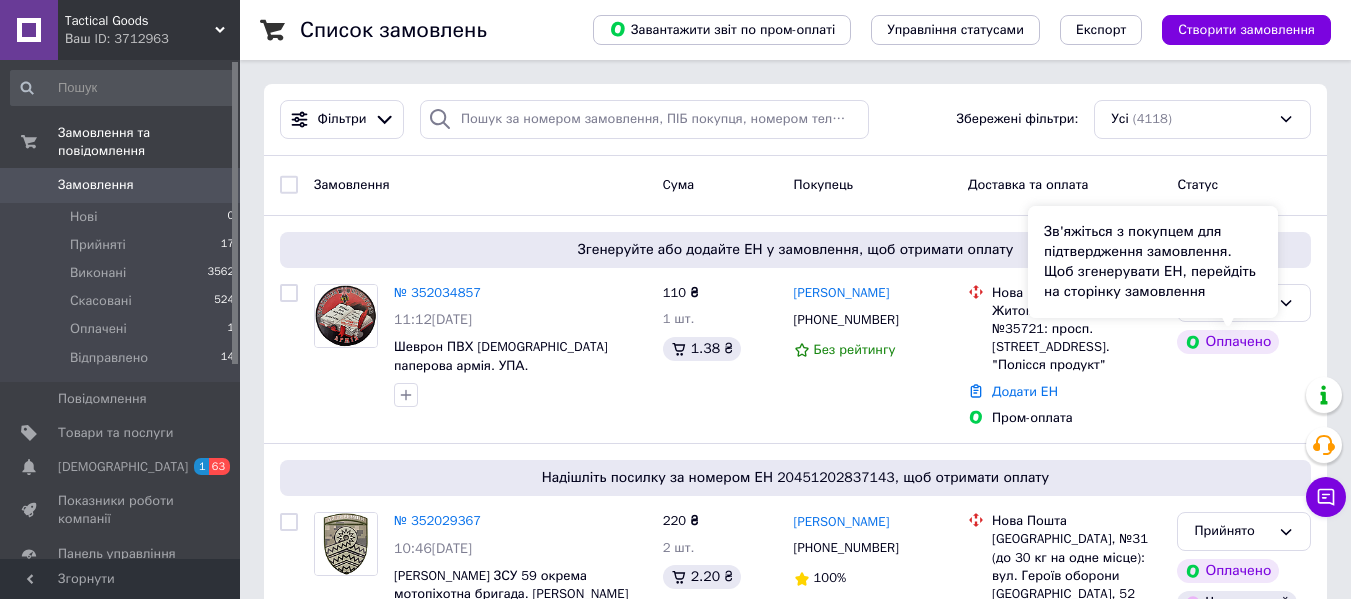 click on "Зв'яжіться з покупцем для підтвердження замовлення.
Щоб згенерувати ЕН, перейдіть на сторінку замовлення" at bounding box center [1153, 262] 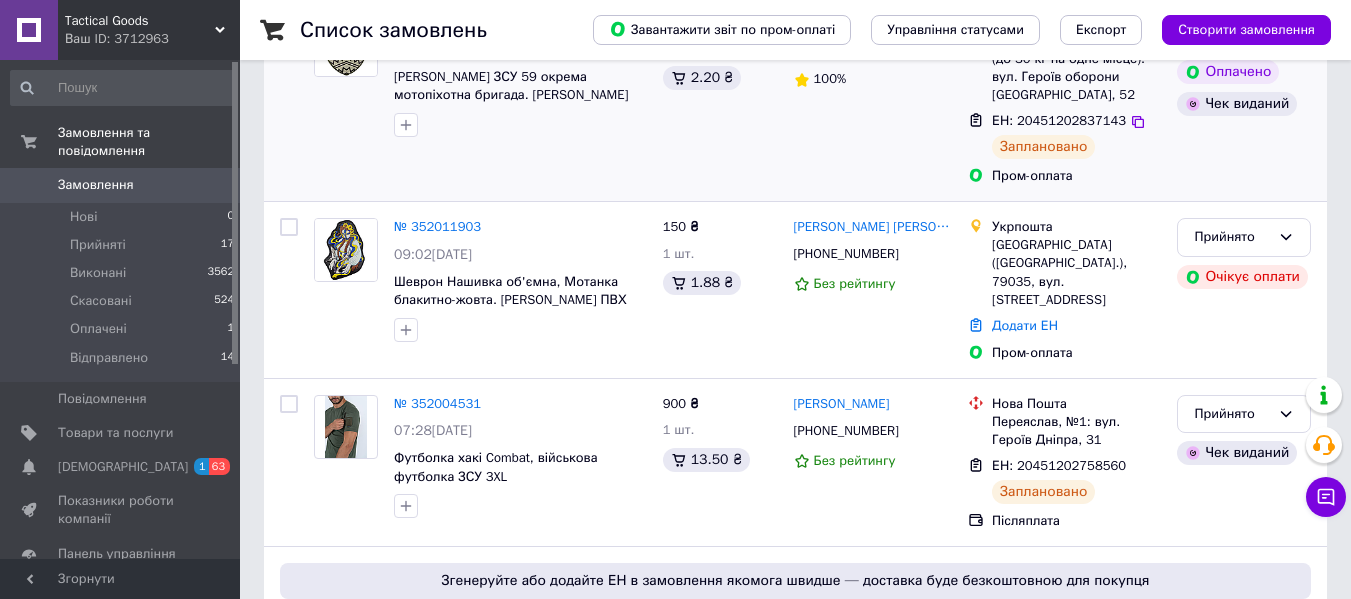 scroll, scrollTop: 500, scrollLeft: 0, axis: vertical 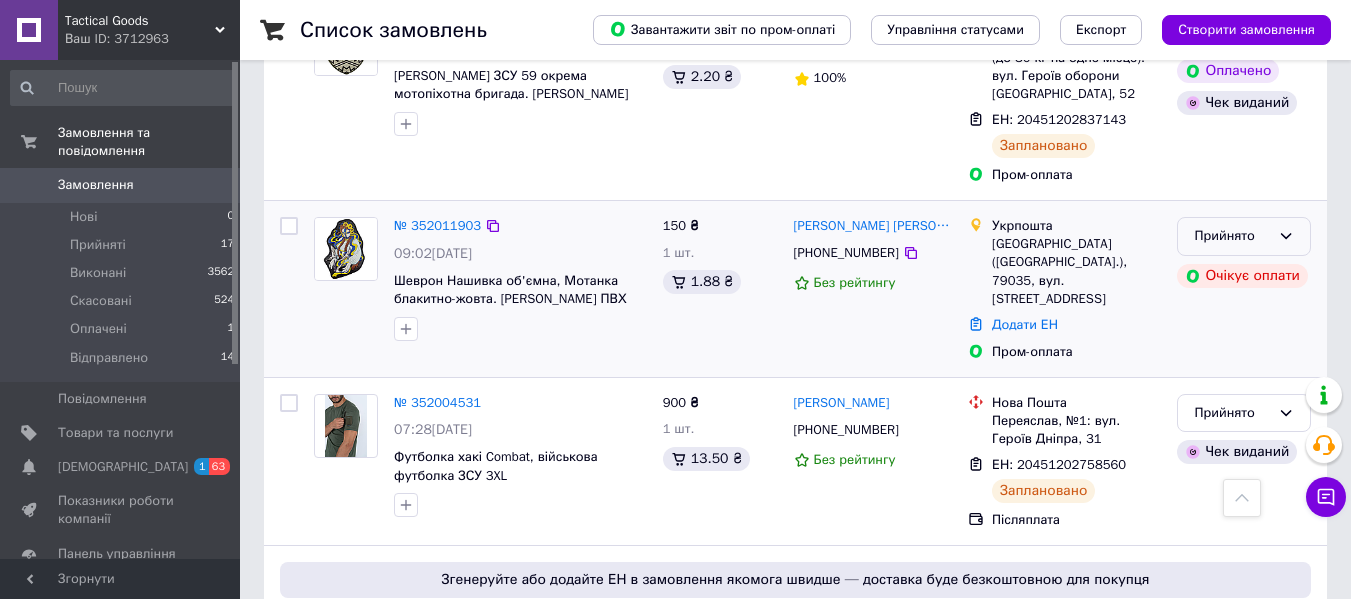 click on "Прийнято" at bounding box center [1232, 236] 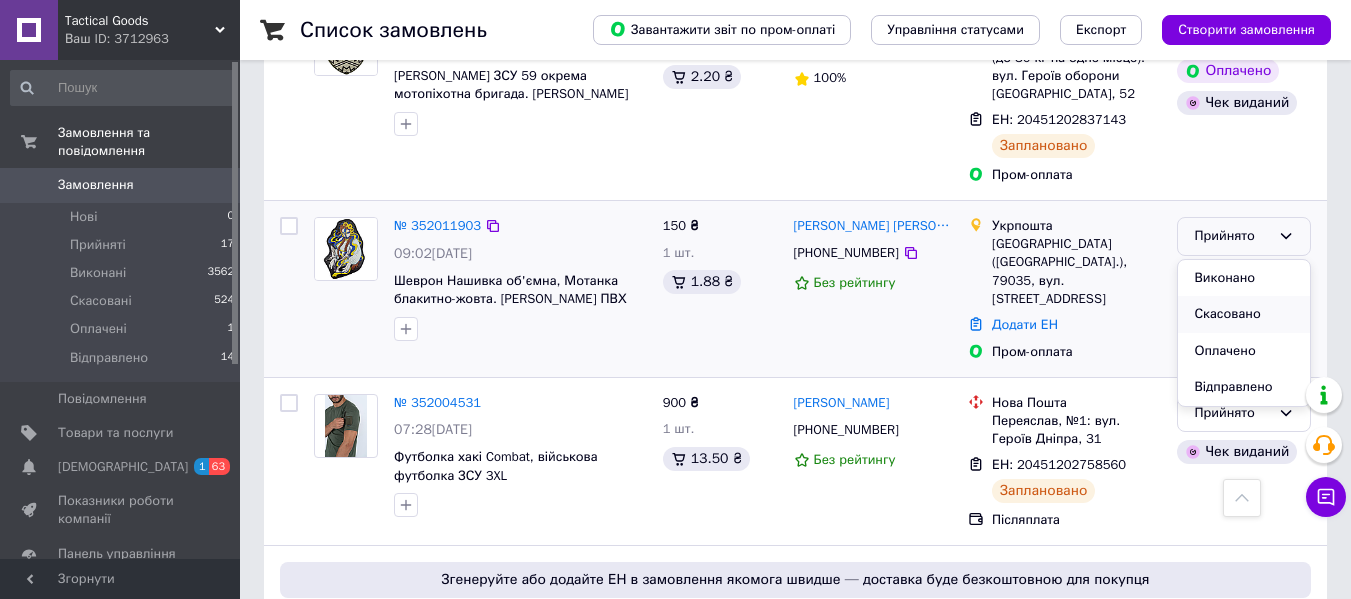 click on "Скасовано" at bounding box center [1244, 314] 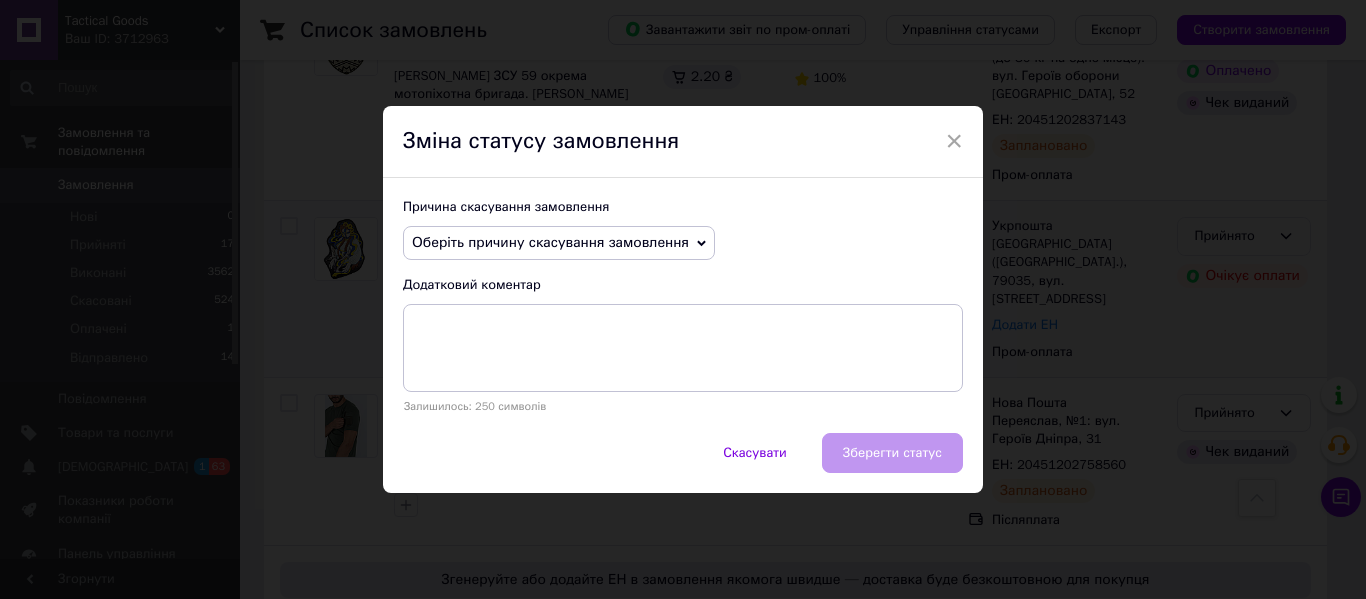 click on "Оберіть причину скасування замовлення" at bounding box center (550, 242) 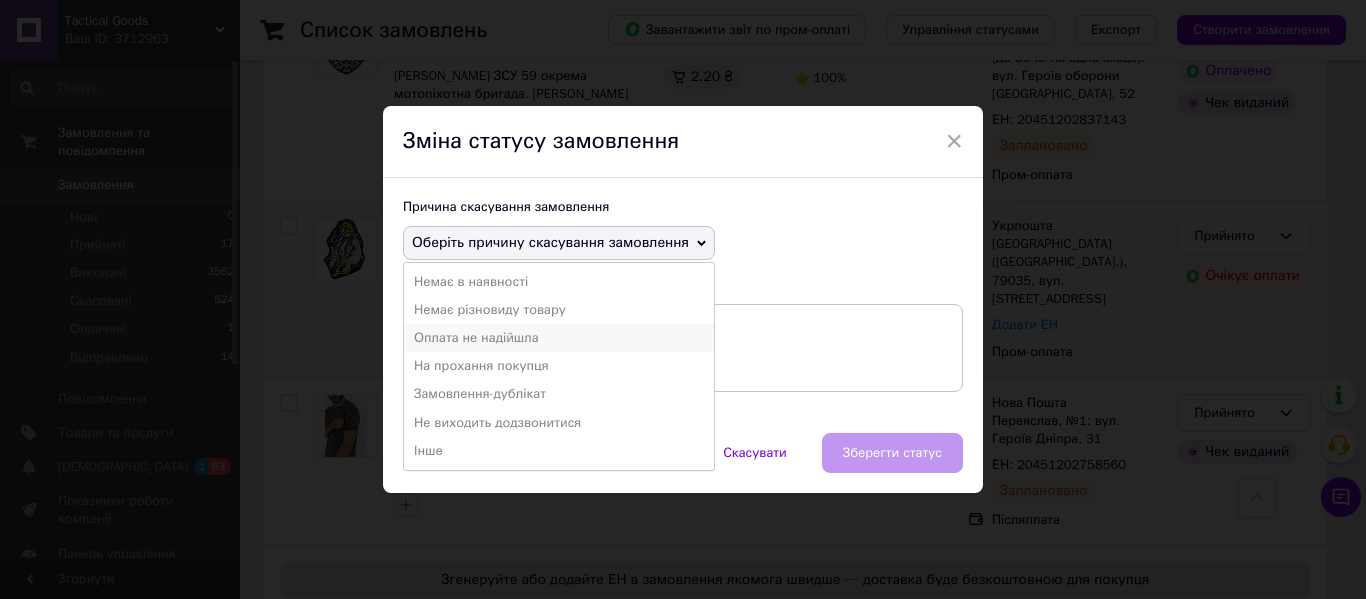 click on "Оплата не надійшла" at bounding box center [559, 338] 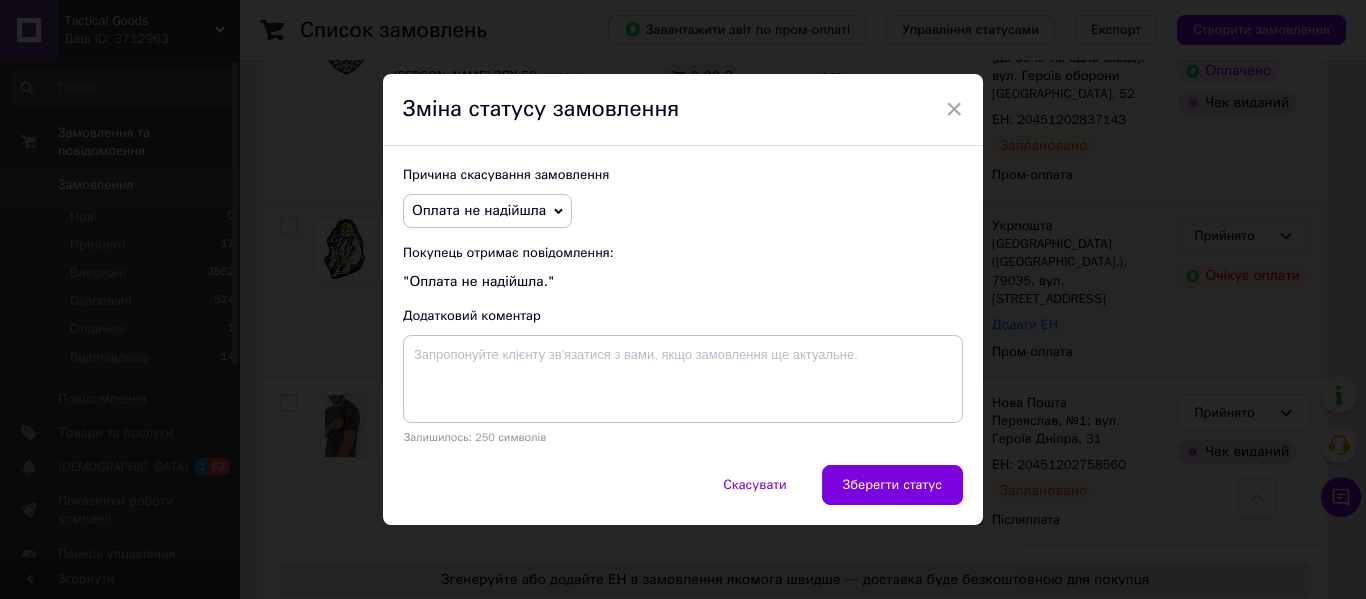 drag, startPoint x: 875, startPoint y: 483, endPoint x: 810, endPoint y: 413, distance: 95.524864 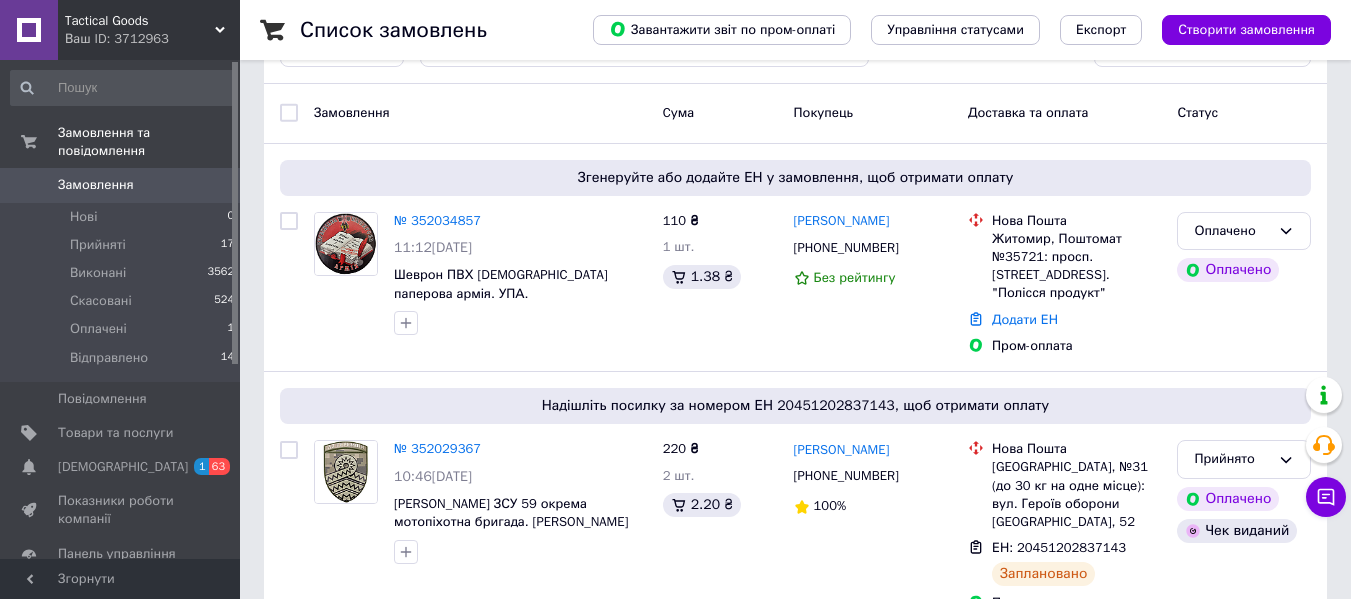 scroll, scrollTop: 0, scrollLeft: 0, axis: both 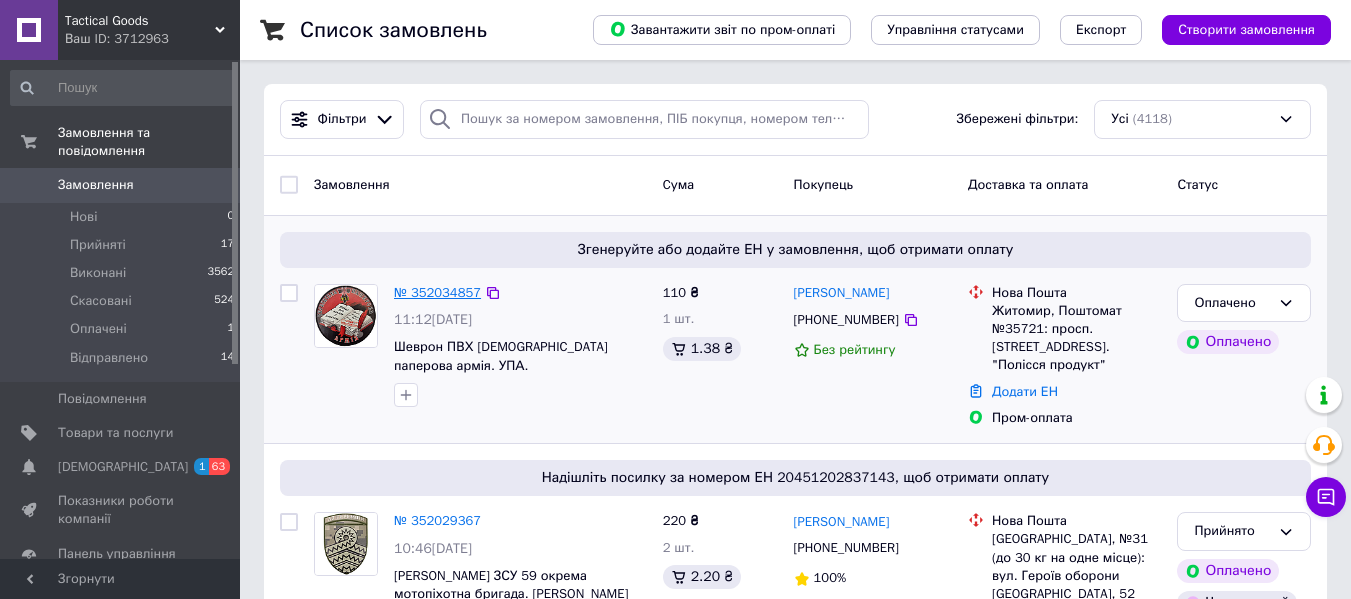 click on "№ 352034857" at bounding box center (437, 292) 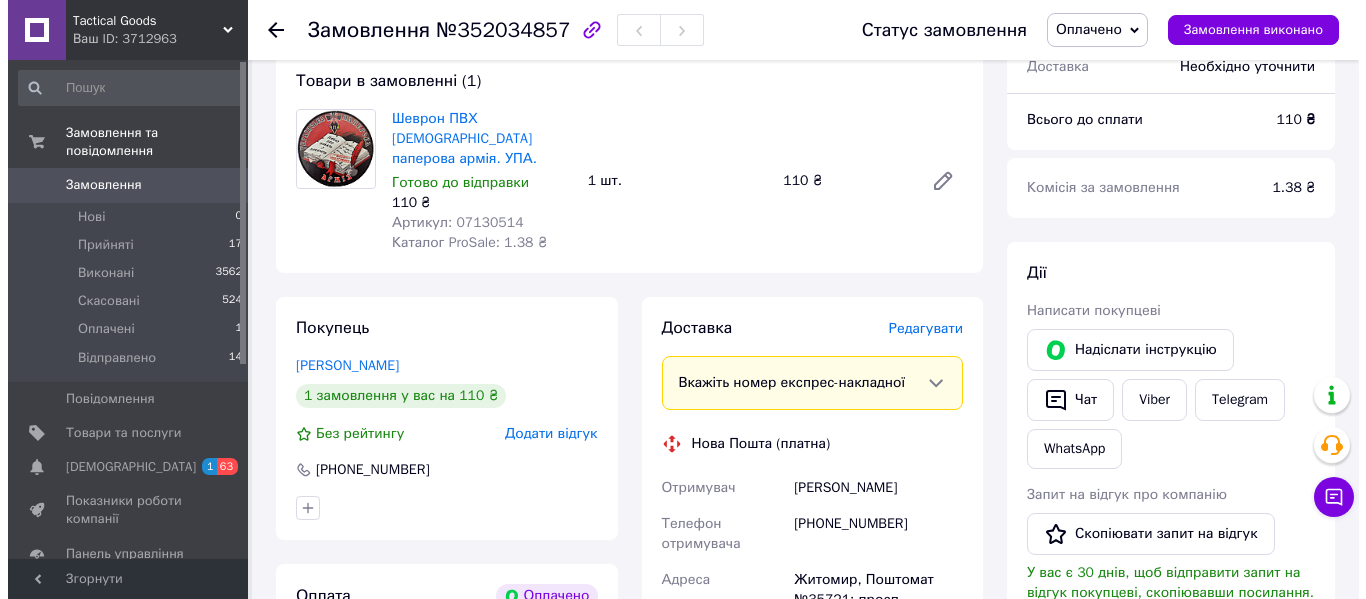 scroll, scrollTop: 333, scrollLeft: 0, axis: vertical 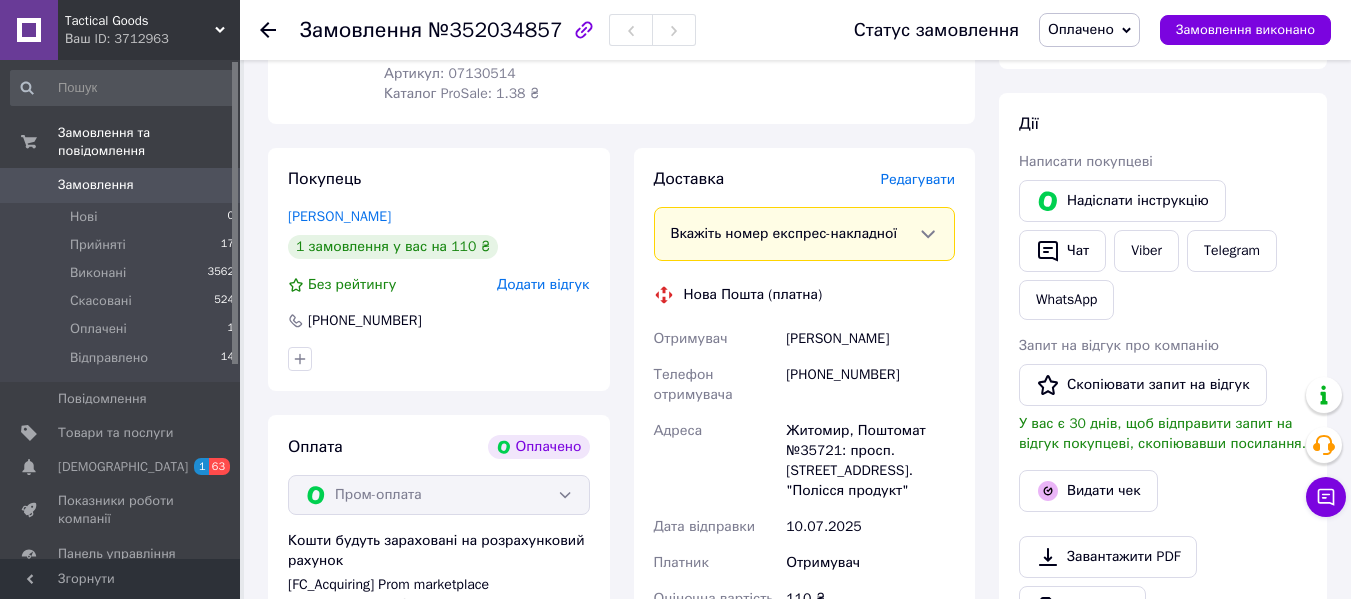 click on "Редагувати" at bounding box center (918, 179) 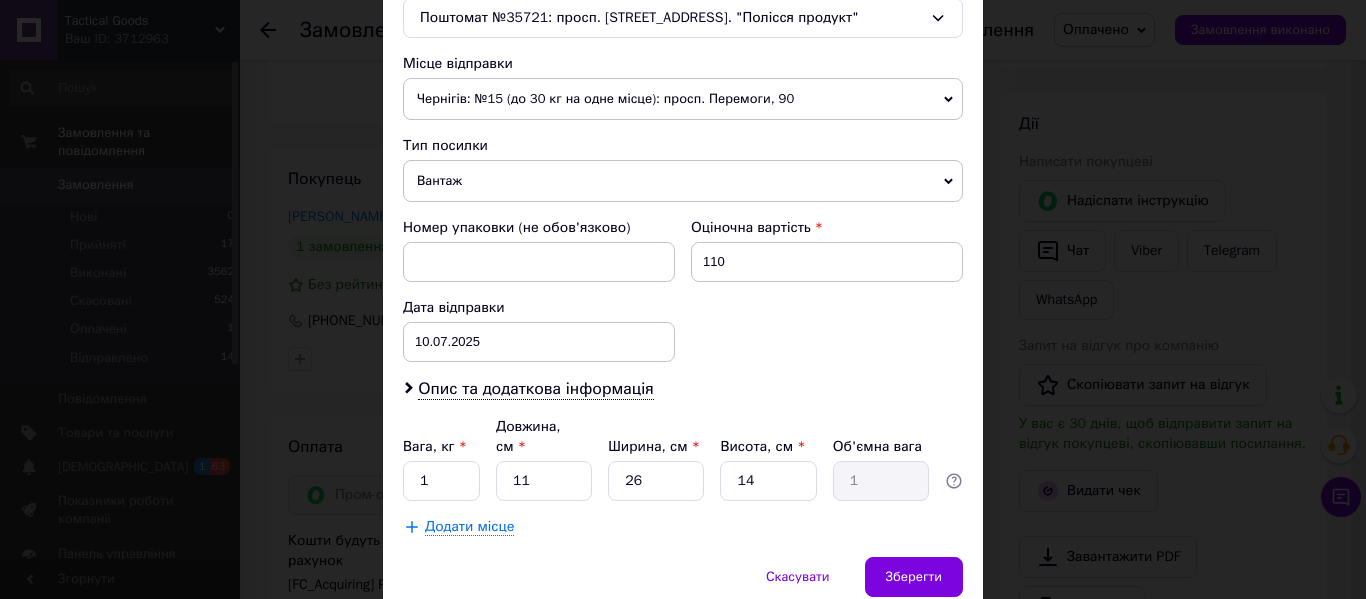 scroll, scrollTop: 667, scrollLeft: 0, axis: vertical 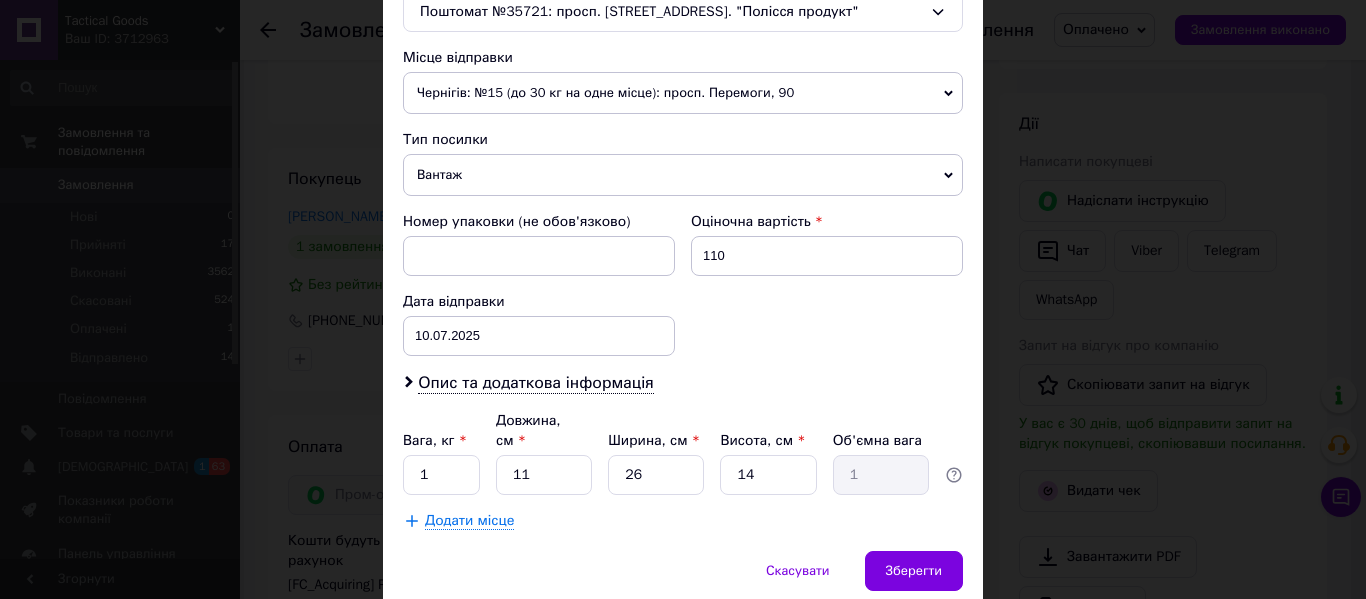 click on "Вантаж" at bounding box center (683, 175) 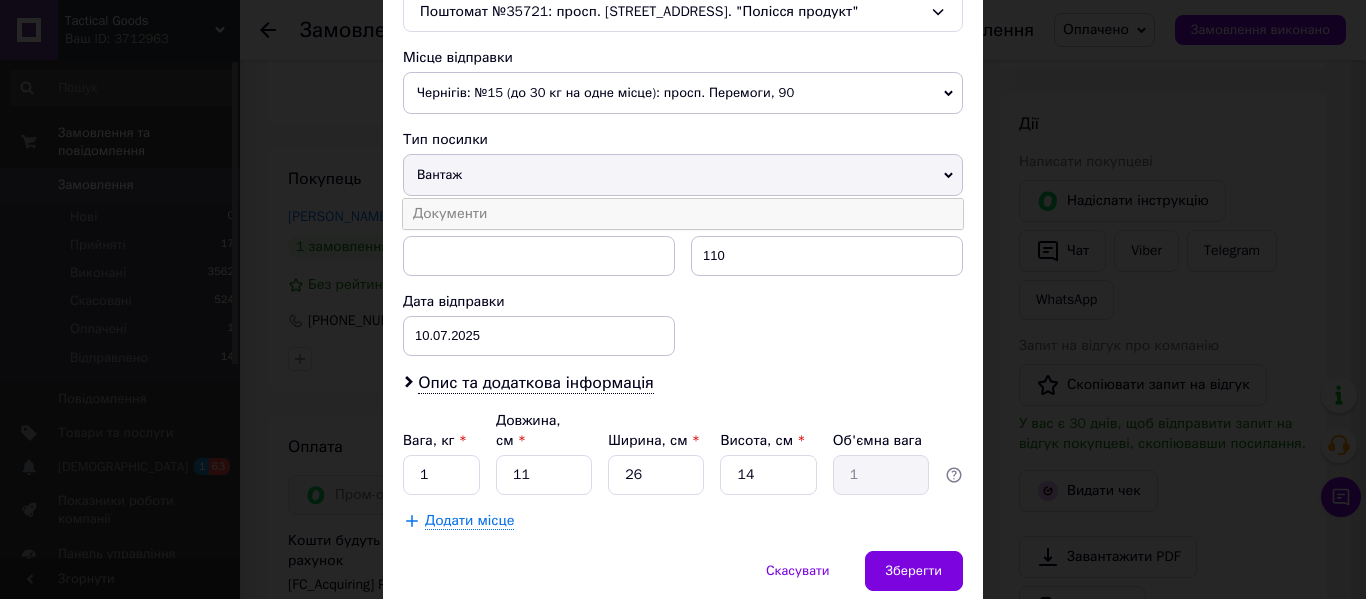 click on "Документи" at bounding box center (683, 214) 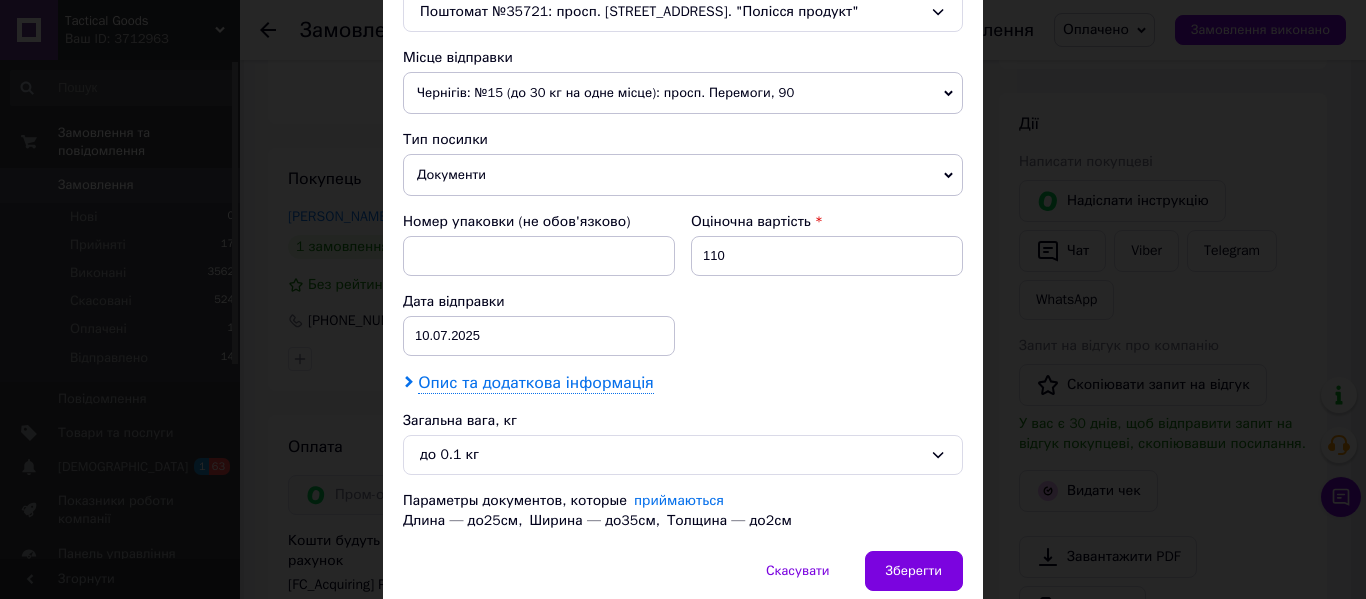 click on "Опис та додаткова інформація" at bounding box center (535, 383) 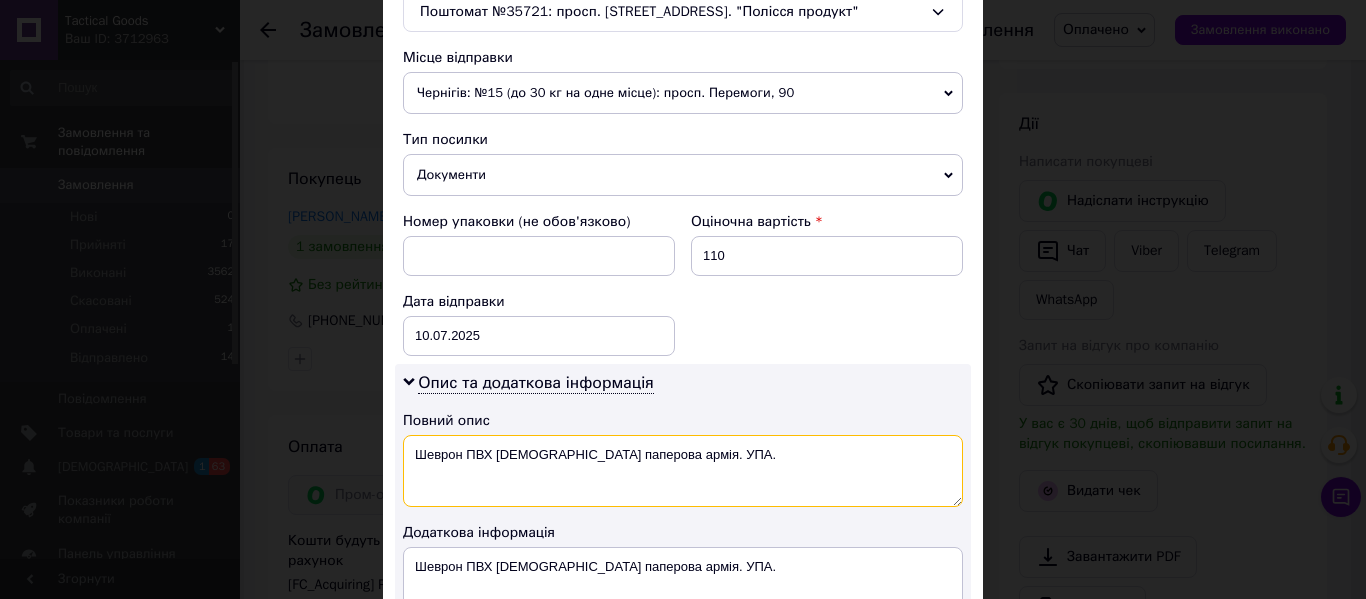 click on "Шеврон ПВХ [DEMOGRAPHIC_DATA] паперова армія. УПА." at bounding box center [683, 471] 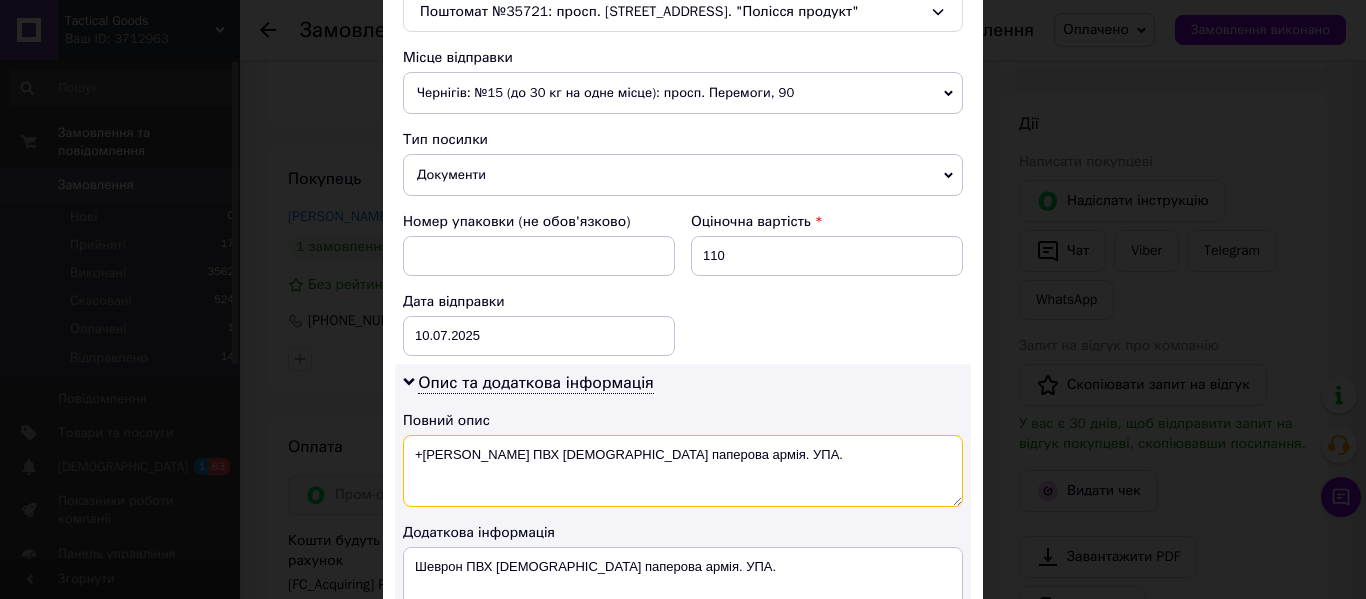 type on "+[PERSON_NAME] ПВХ [DEMOGRAPHIC_DATA] паперова армія. УПА." 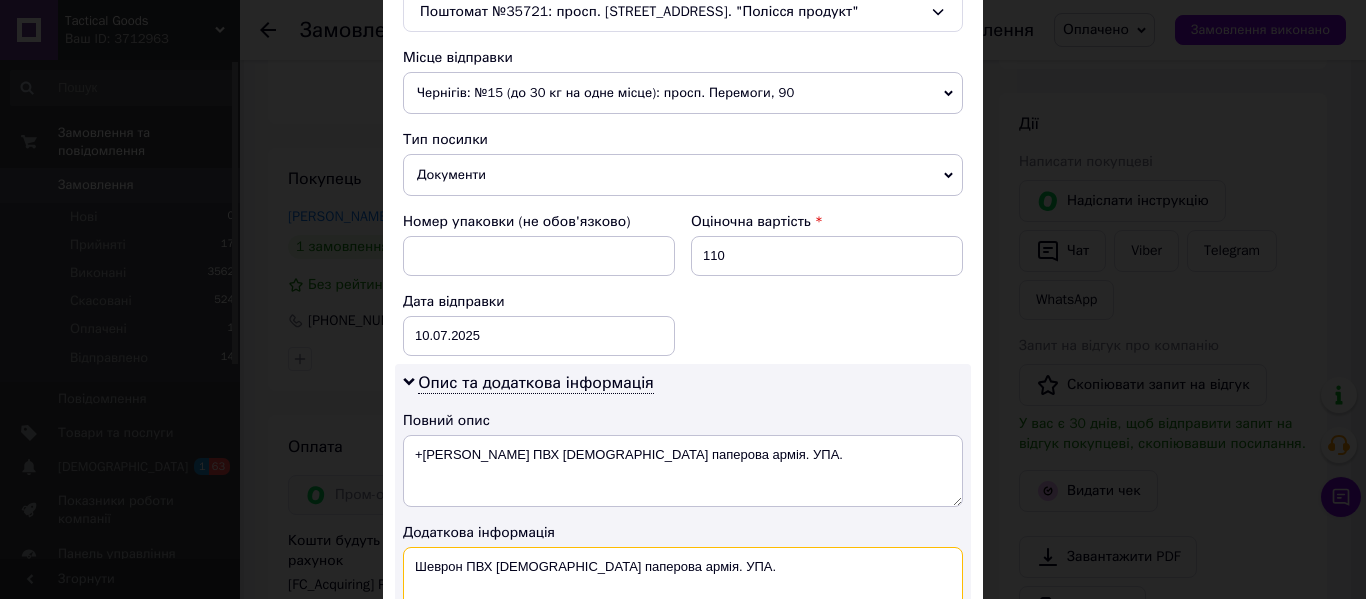 drag, startPoint x: 411, startPoint y: 570, endPoint x: 493, endPoint y: 563, distance: 82.29824 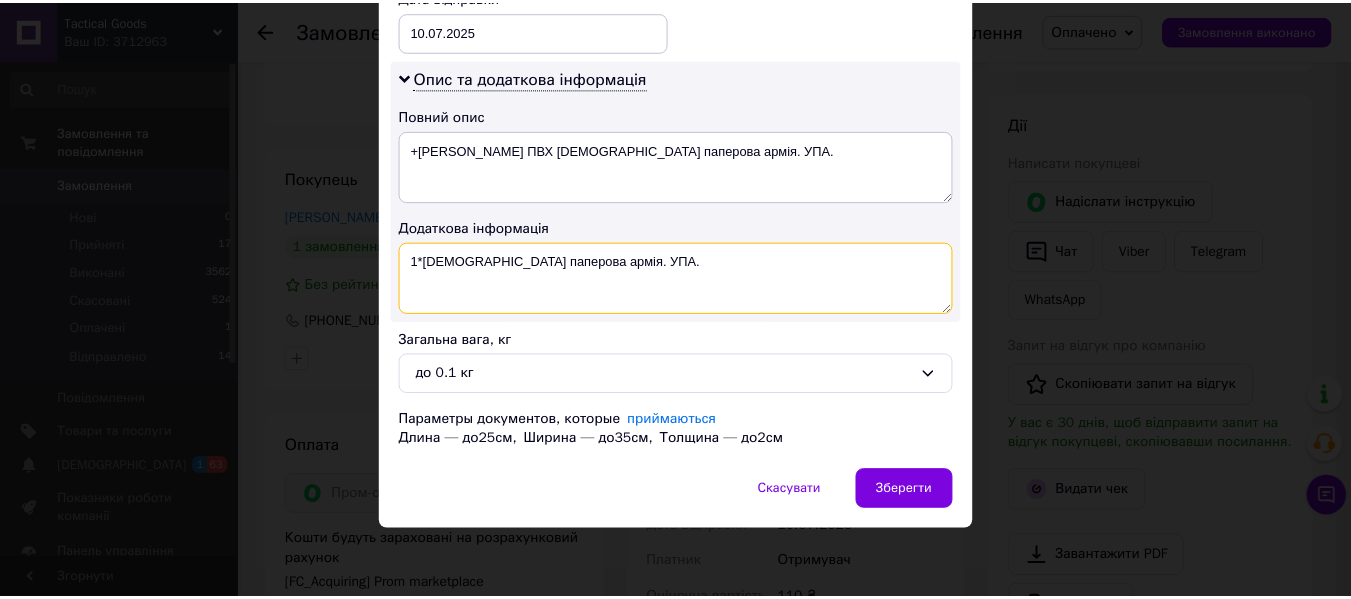 scroll, scrollTop: 973, scrollLeft: 0, axis: vertical 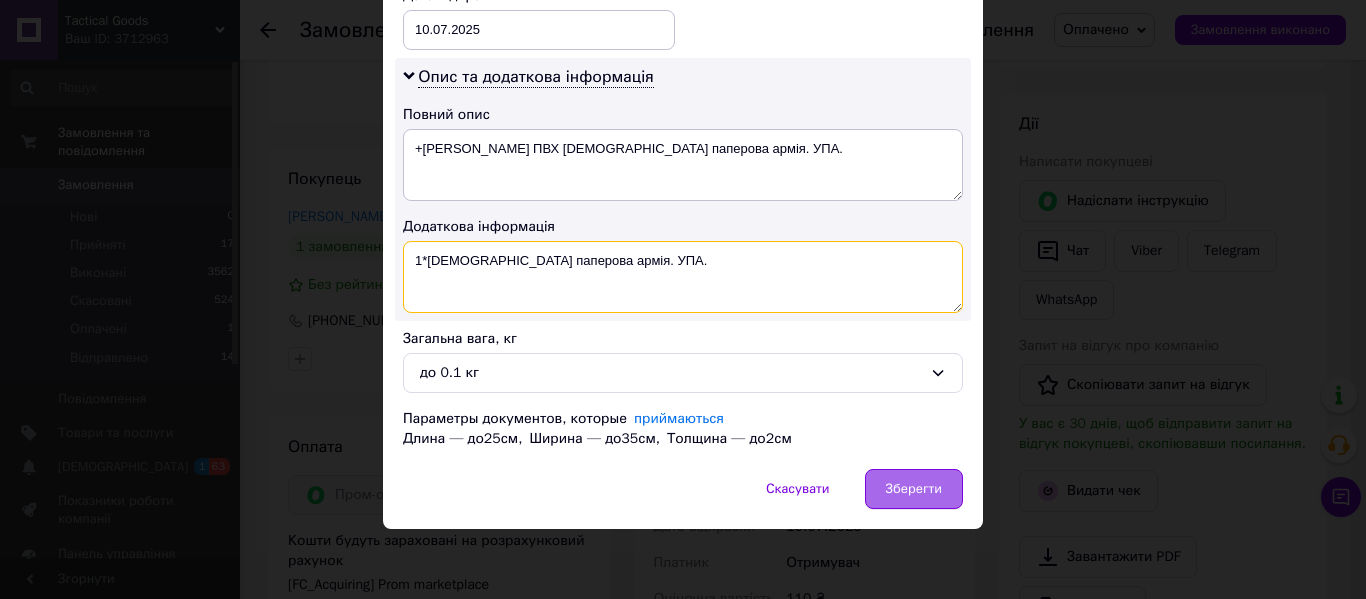 type on "1*[DEMOGRAPHIC_DATA] паперова армія. УПА." 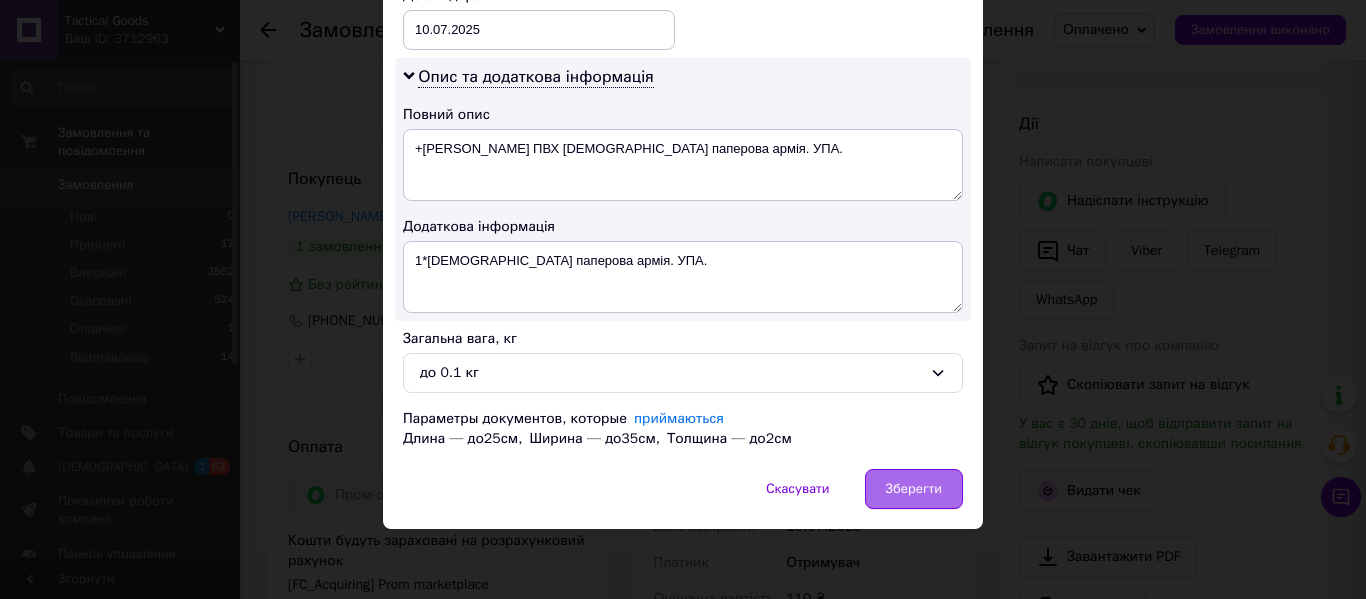 click on "Зберегти" at bounding box center [914, 489] 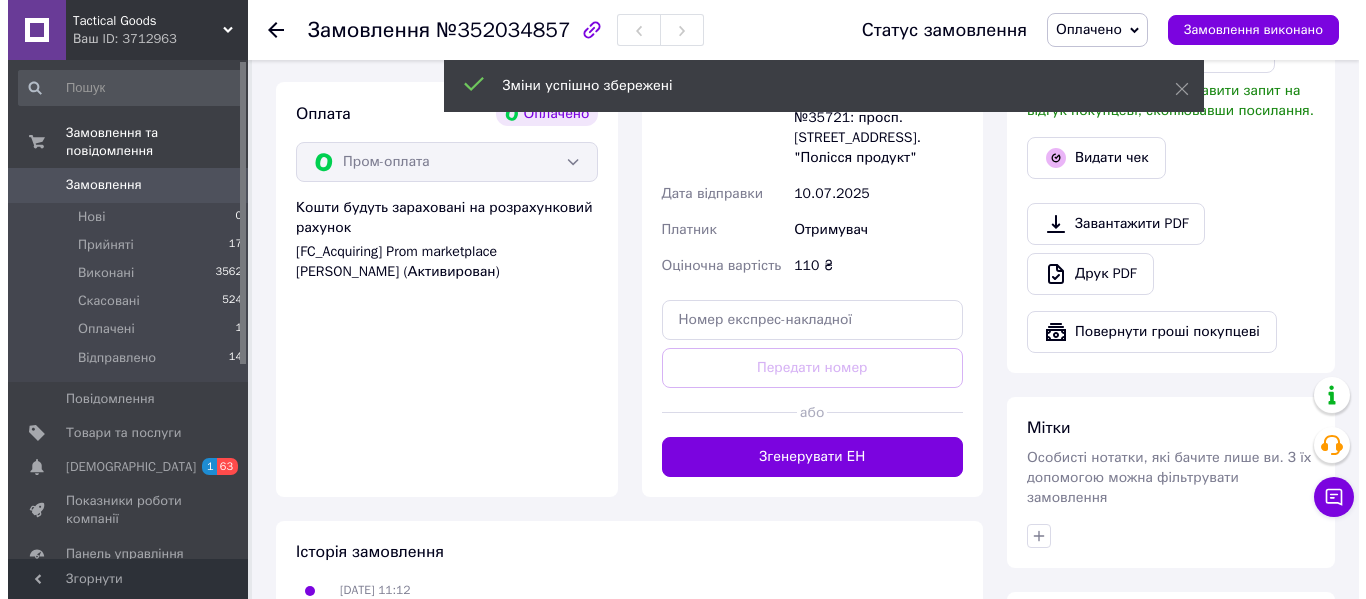 scroll, scrollTop: 667, scrollLeft: 0, axis: vertical 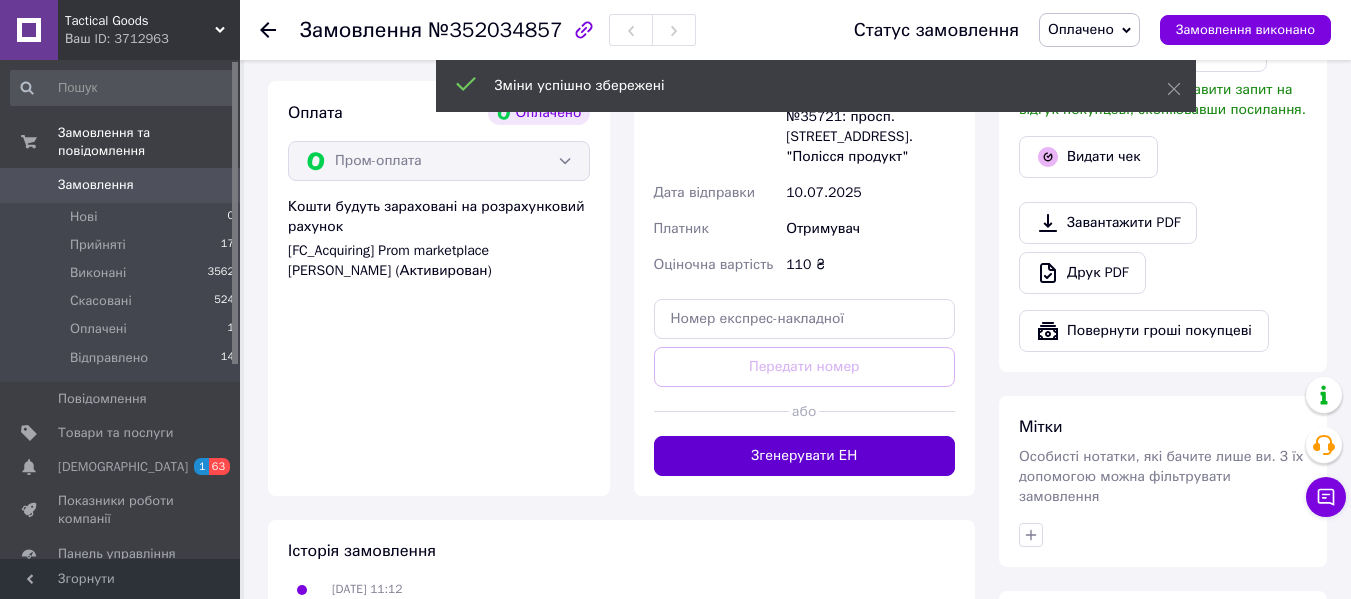 click on "Згенерувати ЕН" at bounding box center [805, 456] 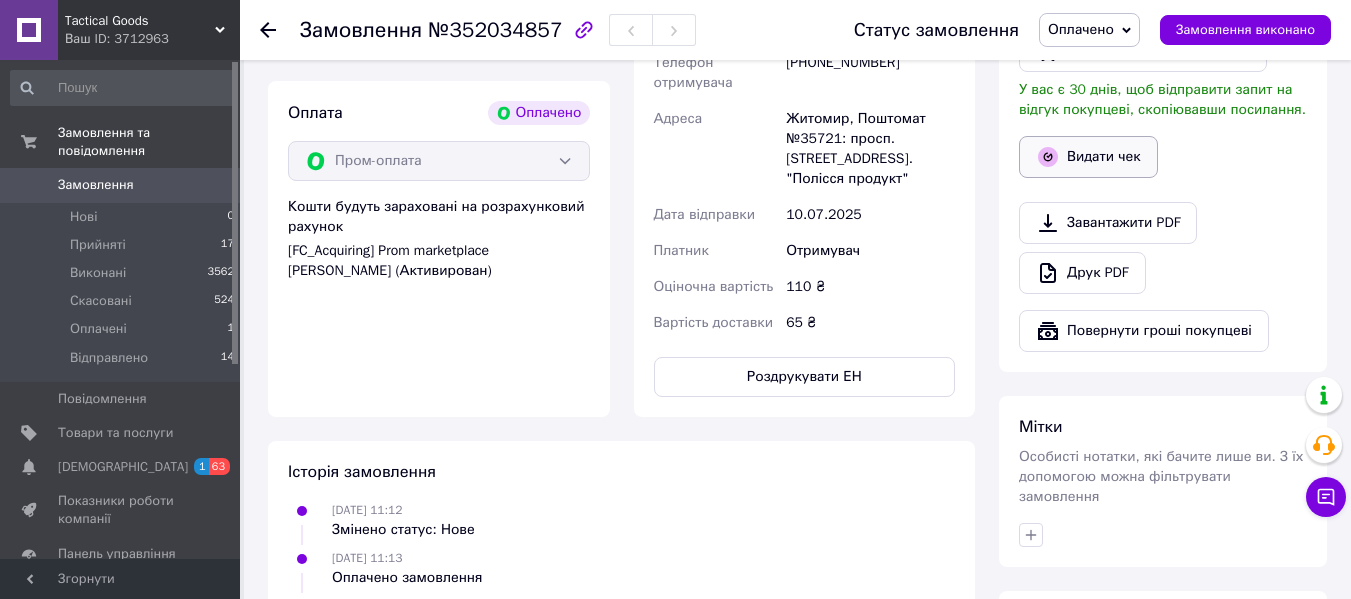 click on "Видати чек" at bounding box center [1088, 157] 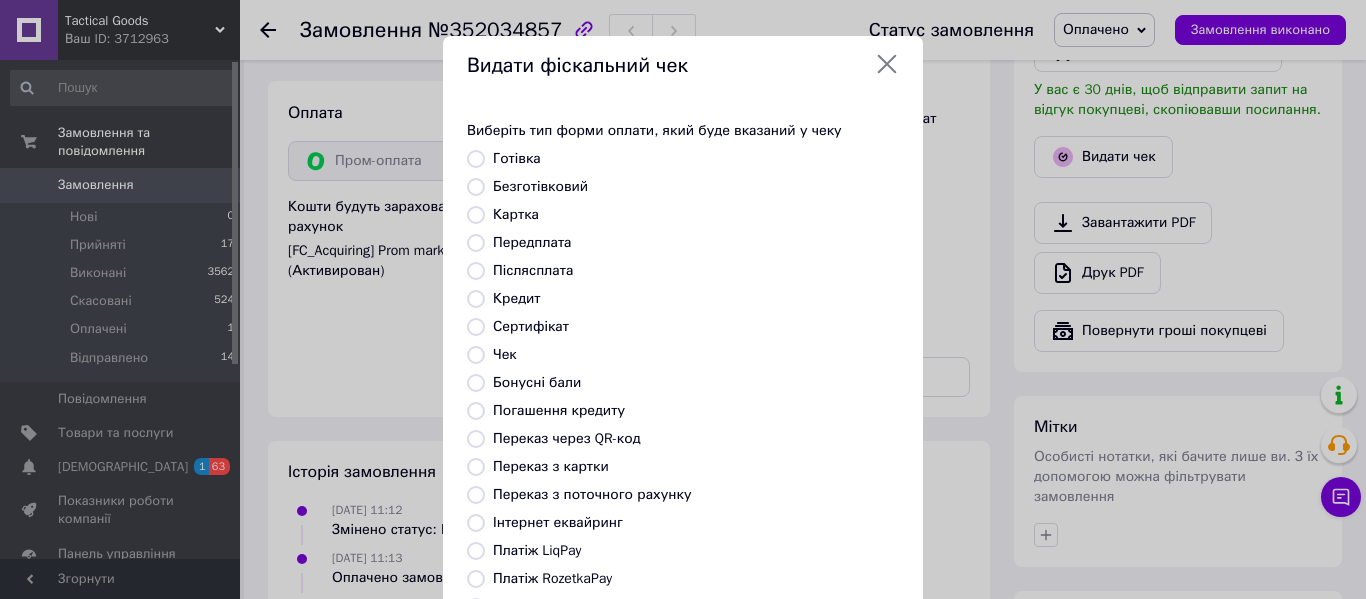 click on "Безготівковий" at bounding box center [540, 186] 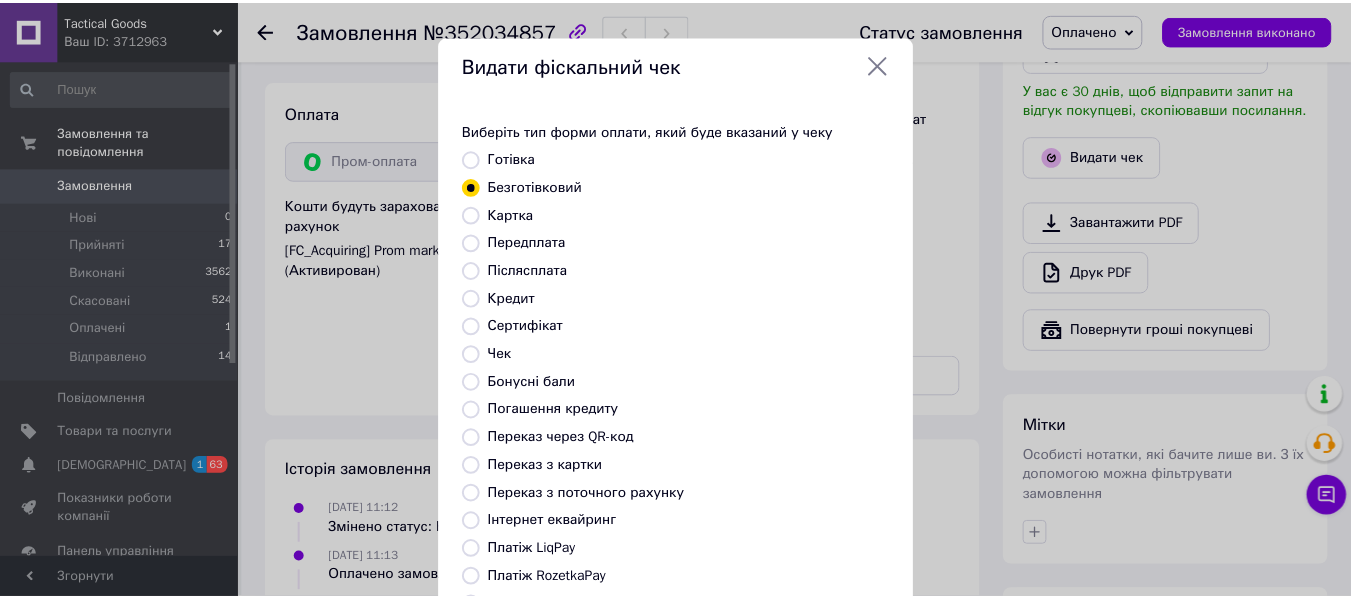 scroll, scrollTop: 260, scrollLeft: 0, axis: vertical 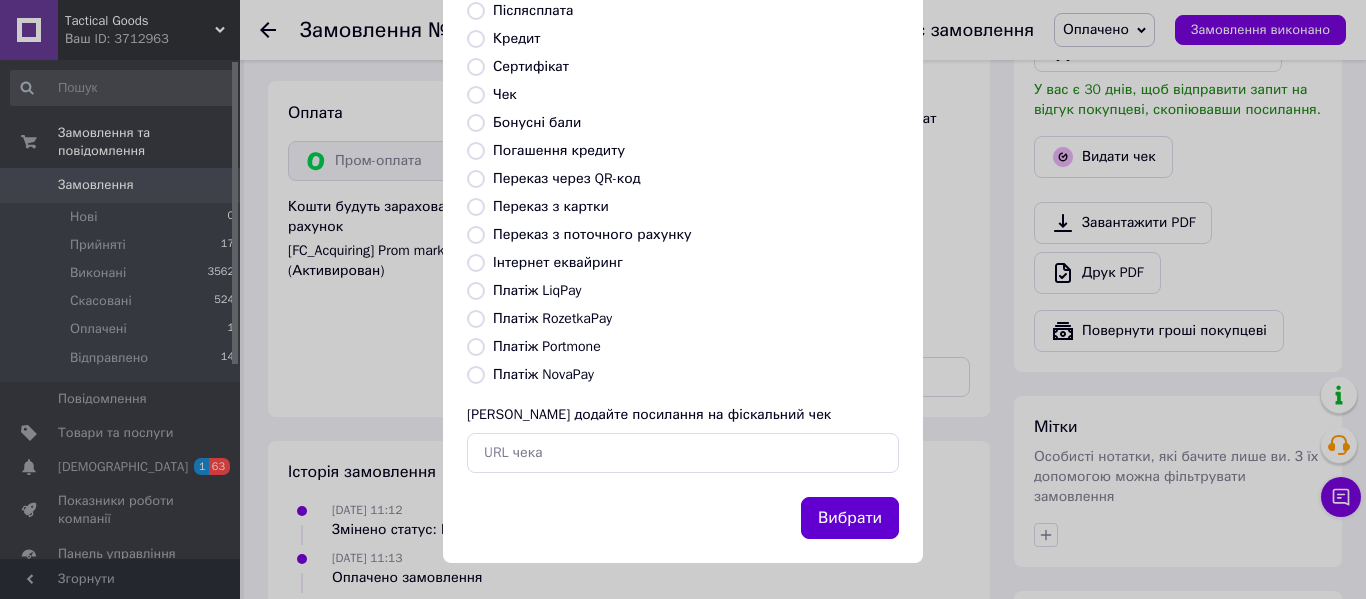 click on "Вибрати" at bounding box center [850, 518] 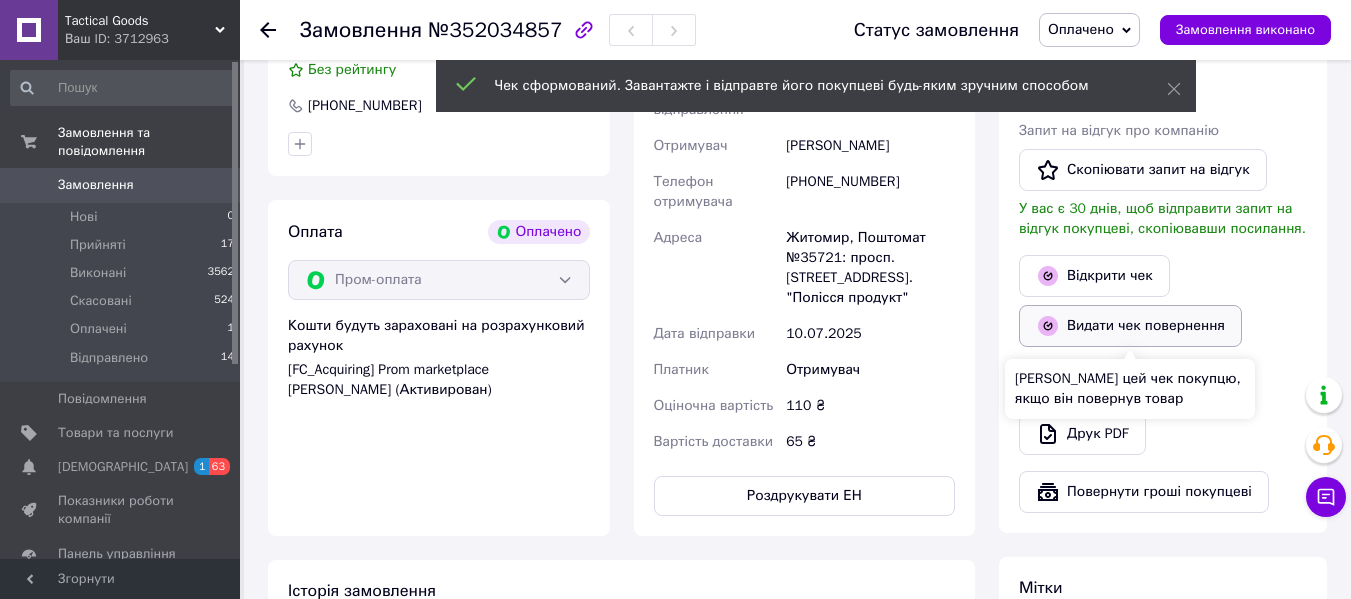 scroll, scrollTop: 500, scrollLeft: 0, axis: vertical 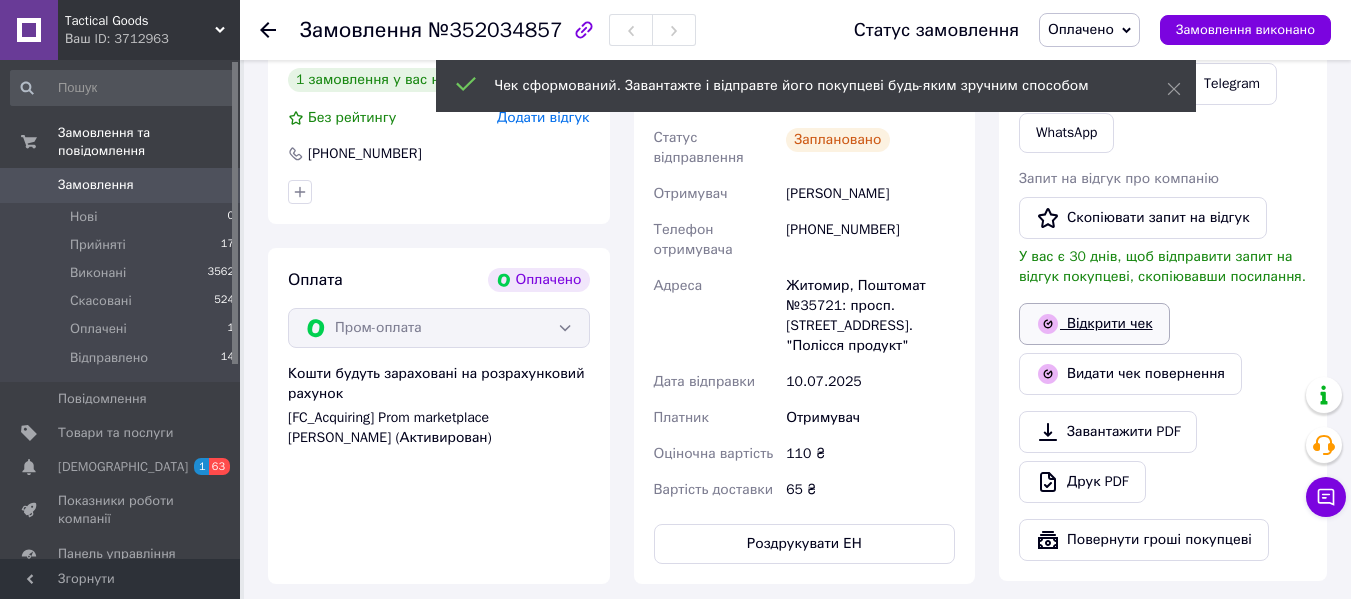 click on "Відкрити чек" at bounding box center (1094, 324) 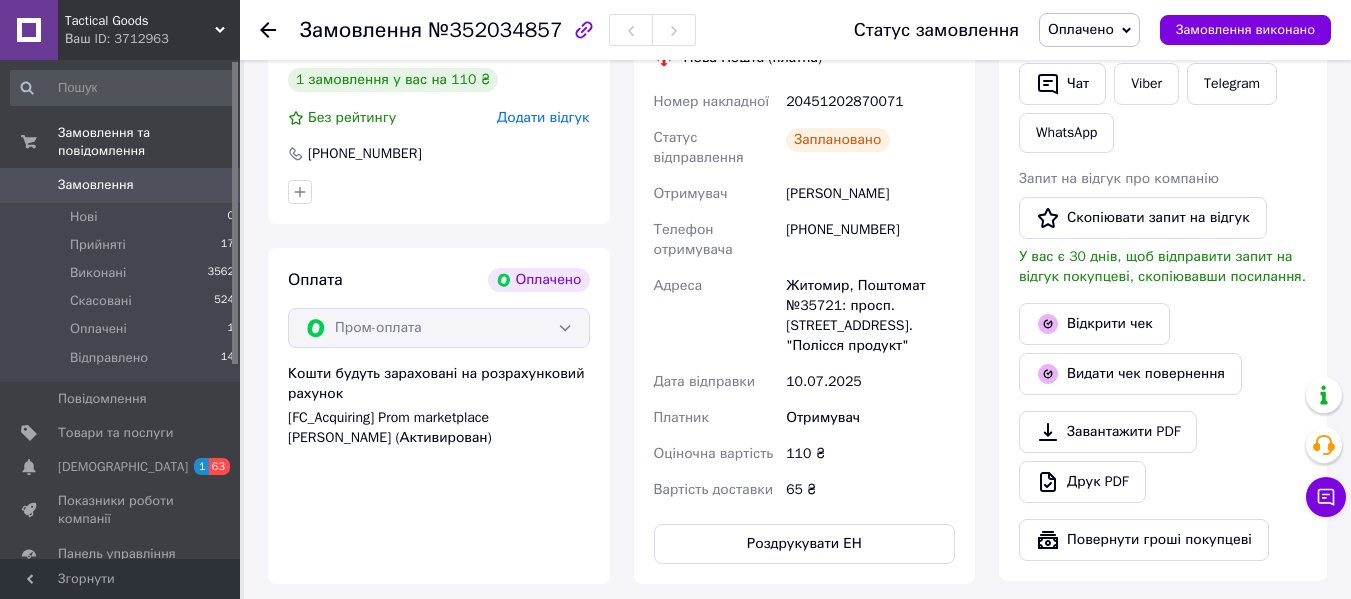 scroll, scrollTop: 0, scrollLeft: 0, axis: both 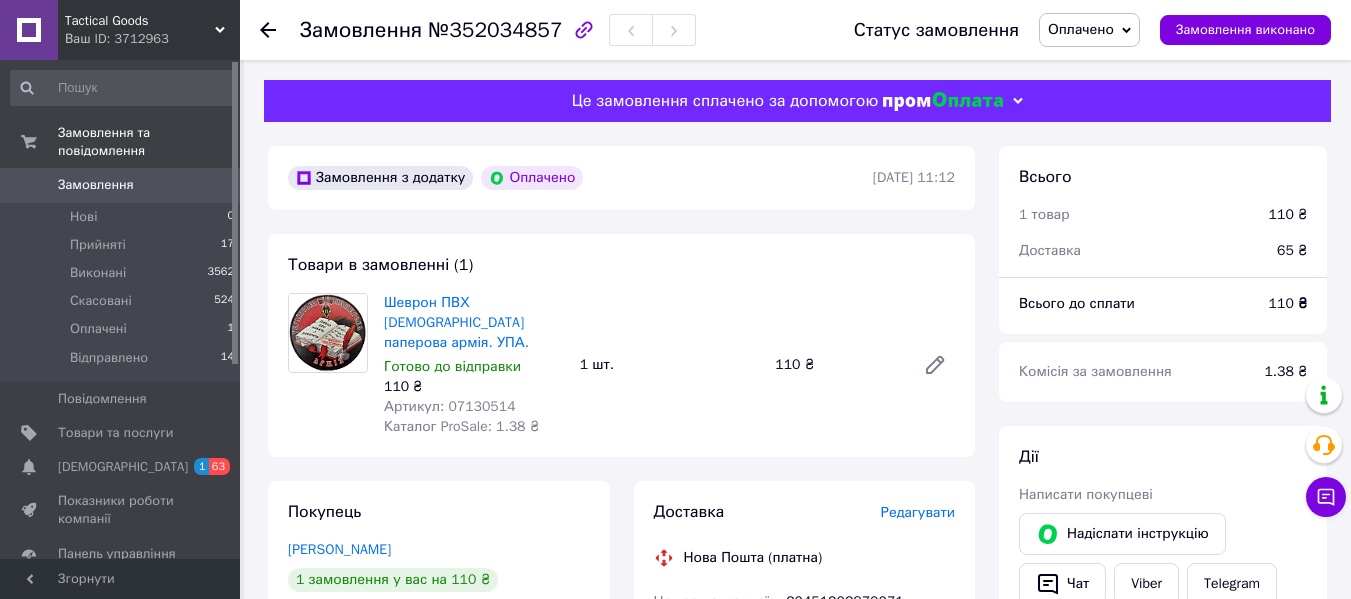 click on "Оплачено" at bounding box center [1081, 29] 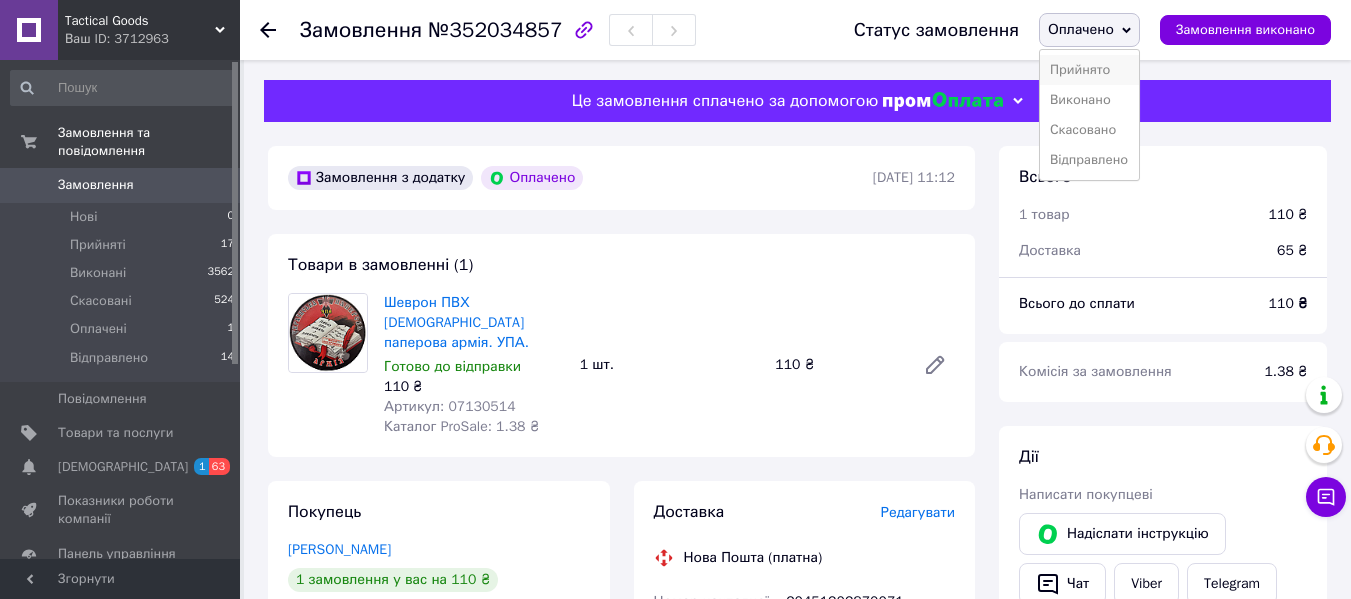 click on "Прийнято" at bounding box center [1089, 70] 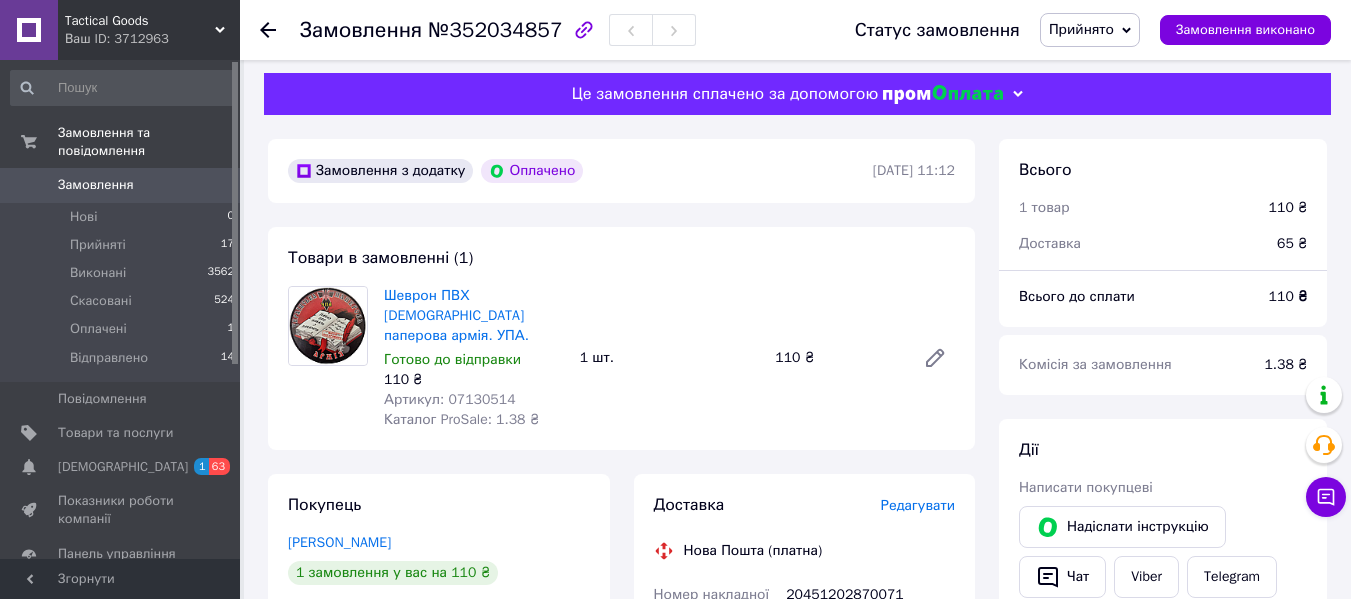 scroll, scrollTop: 0, scrollLeft: 0, axis: both 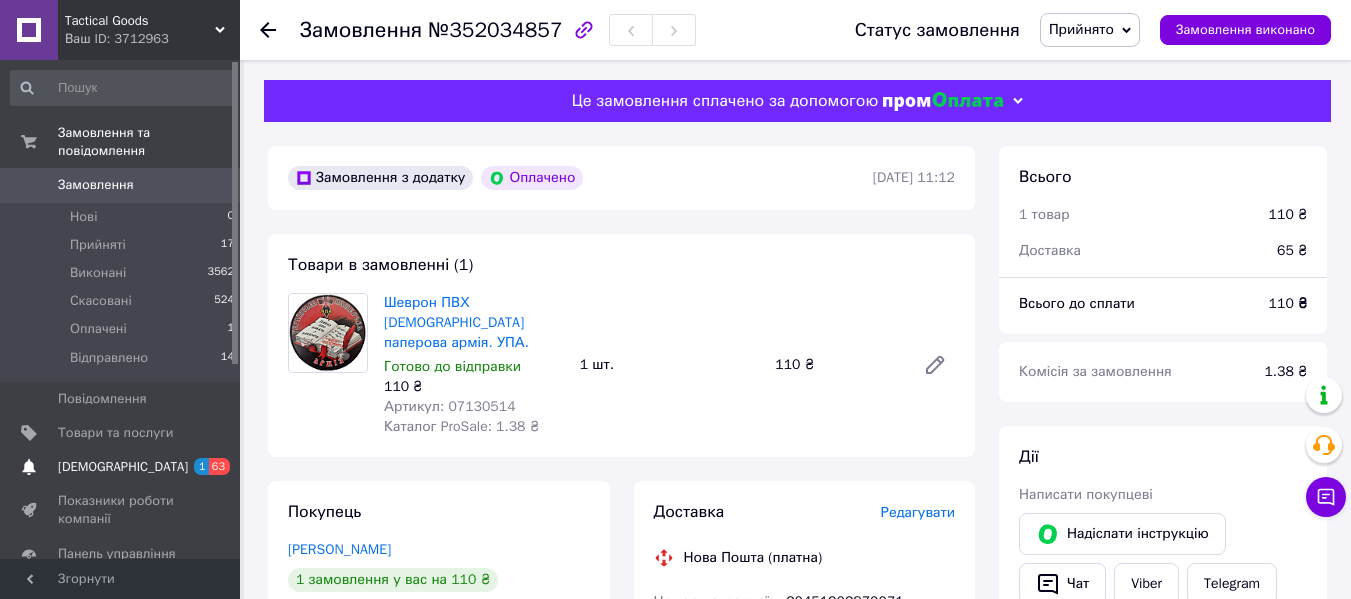 click on "[DEMOGRAPHIC_DATA] 1 63" at bounding box center (123, 467) 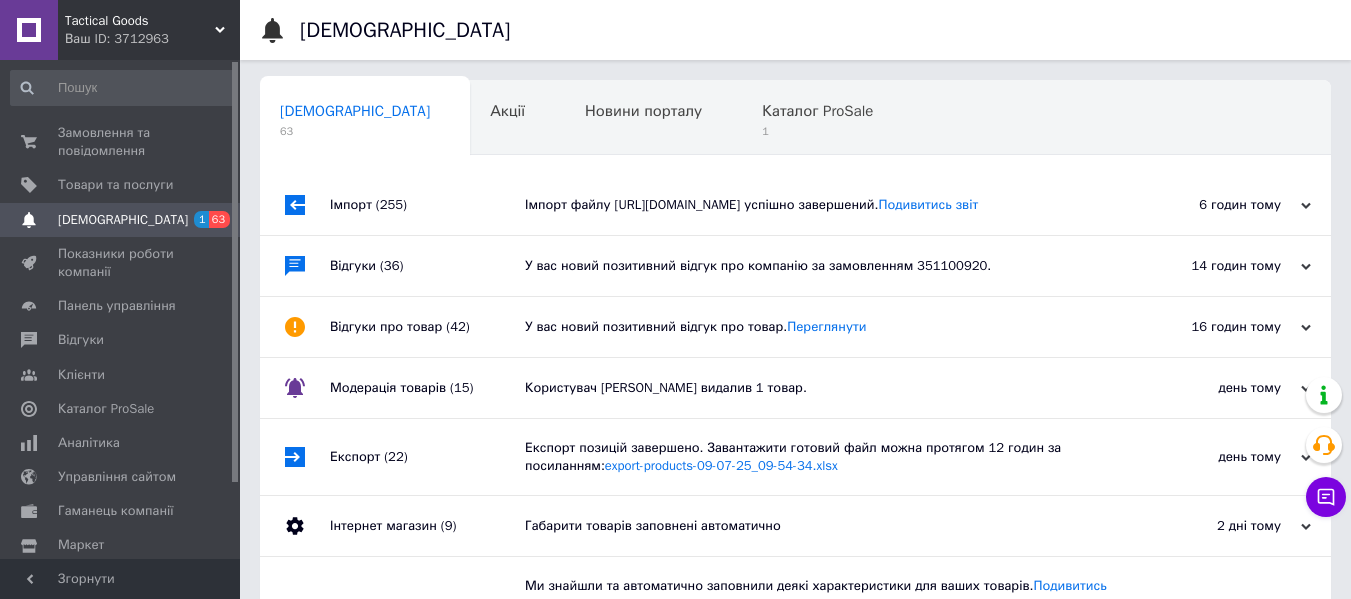 click on "14 годин тому" at bounding box center [1211, 266] 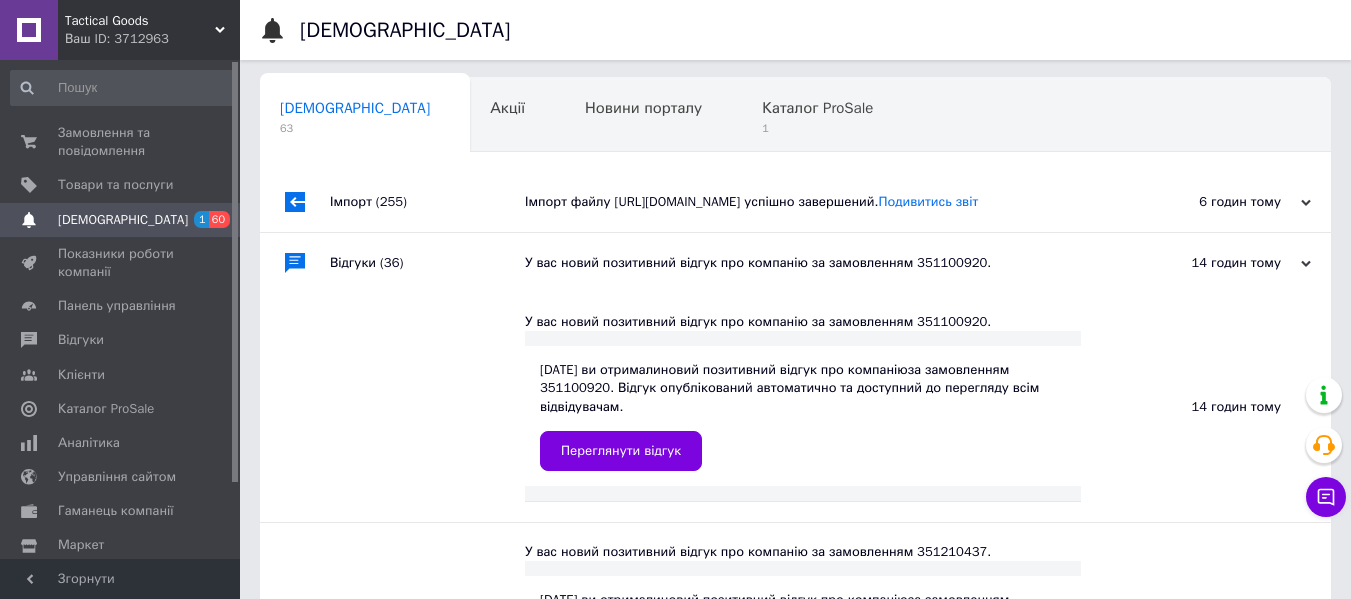 scroll, scrollTop: 0, scrollLeft: 0, axis: both 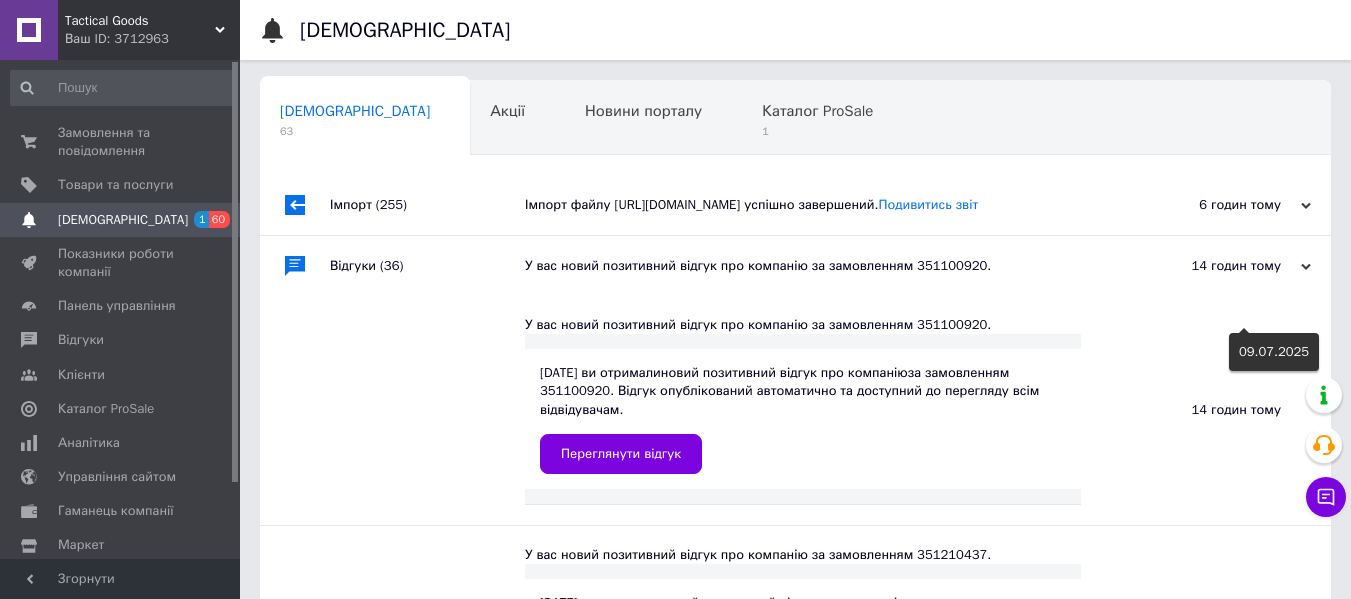 click on "14 годин тому" at bounding box center [1211, 266] 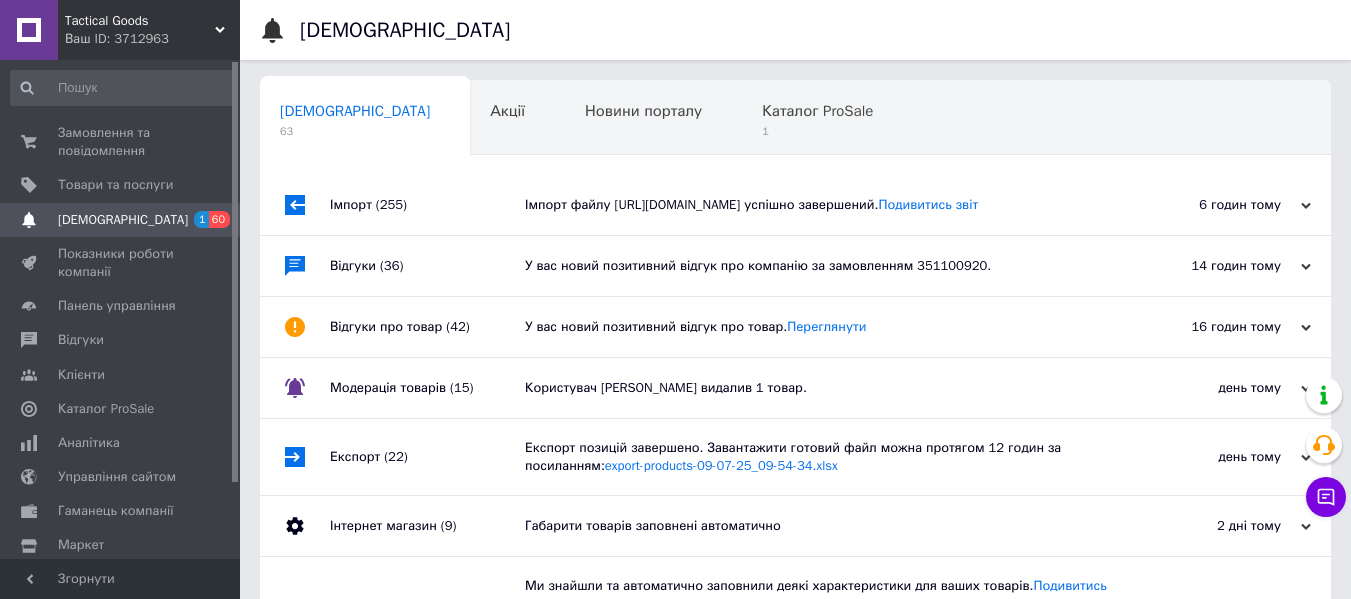 click on "16 годин тому" at bounding box center [1211, 327] 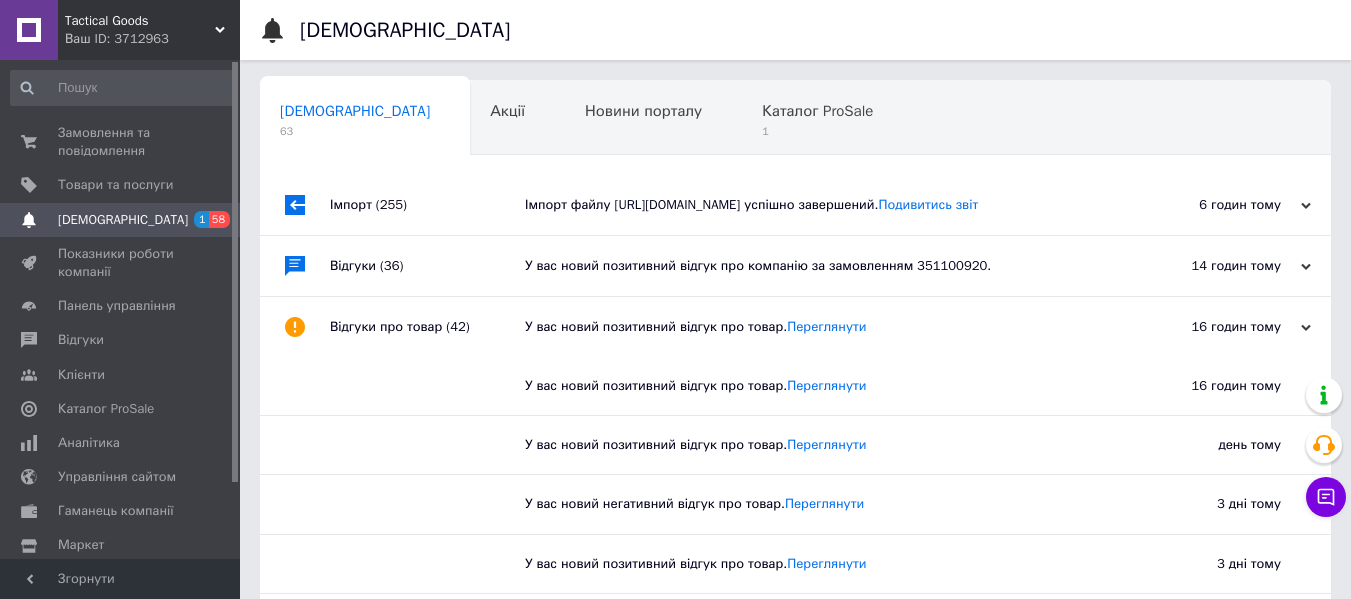 click on "У вас новий позитивний відгук про компанію за замовленням 351100920." at bounding box center (818, 266) 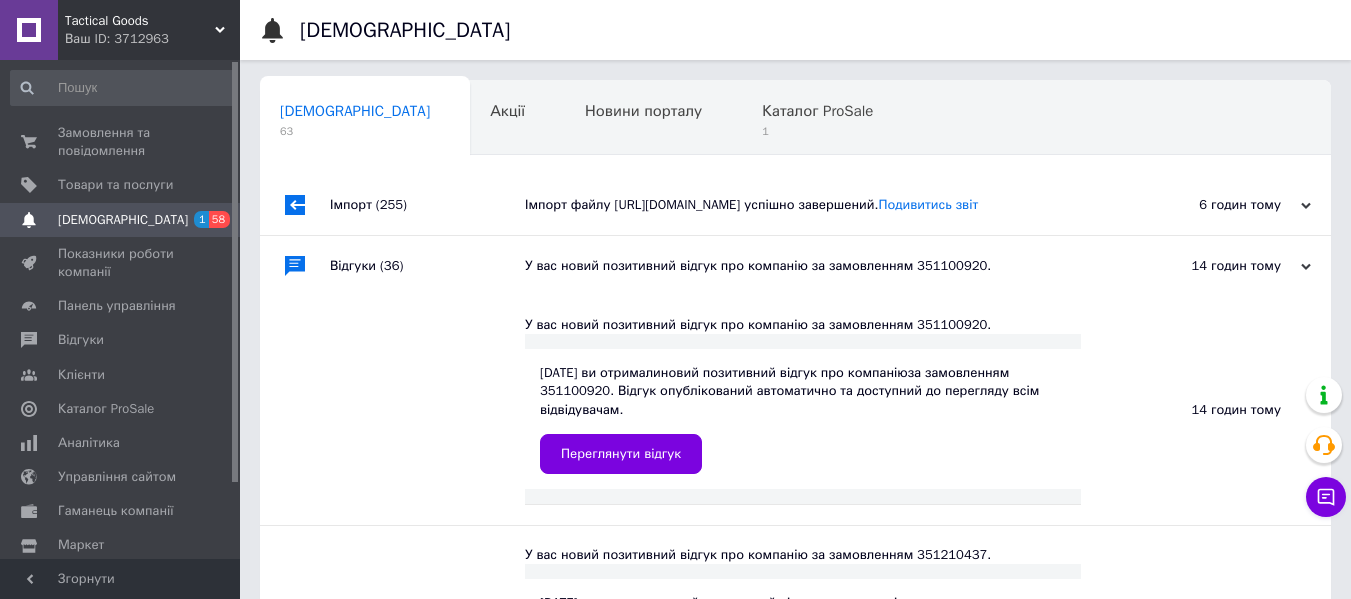 click on "У вас новий позитивний відгук про компанію за замовленням 351100920." at bounding box center (818, 266) 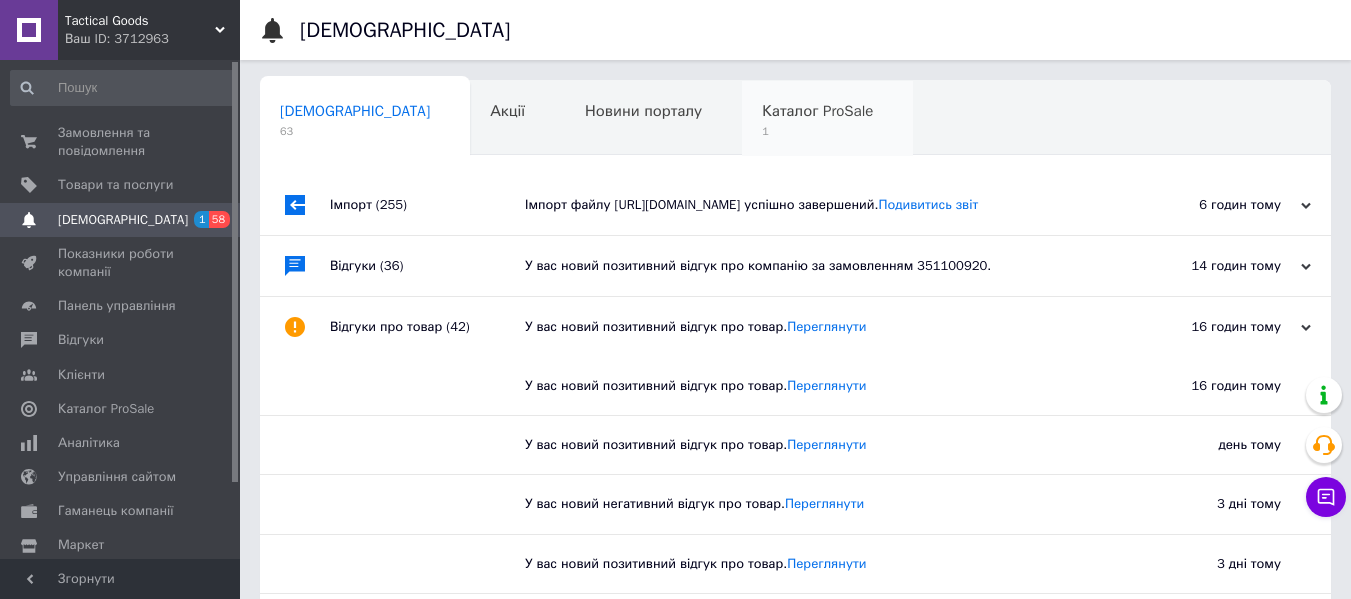 click on "Каталог ProSale 1" at bounding box center [827, 119] 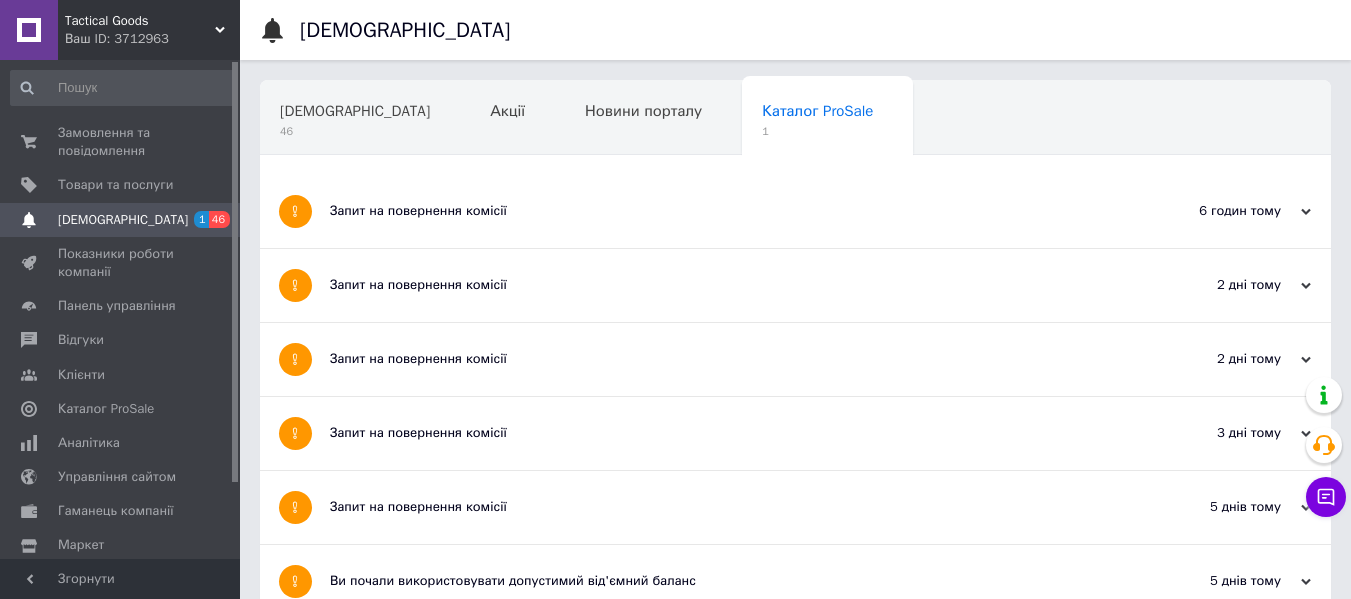 click on "Запит на повернення комісії" at bounding box center [720, 211] 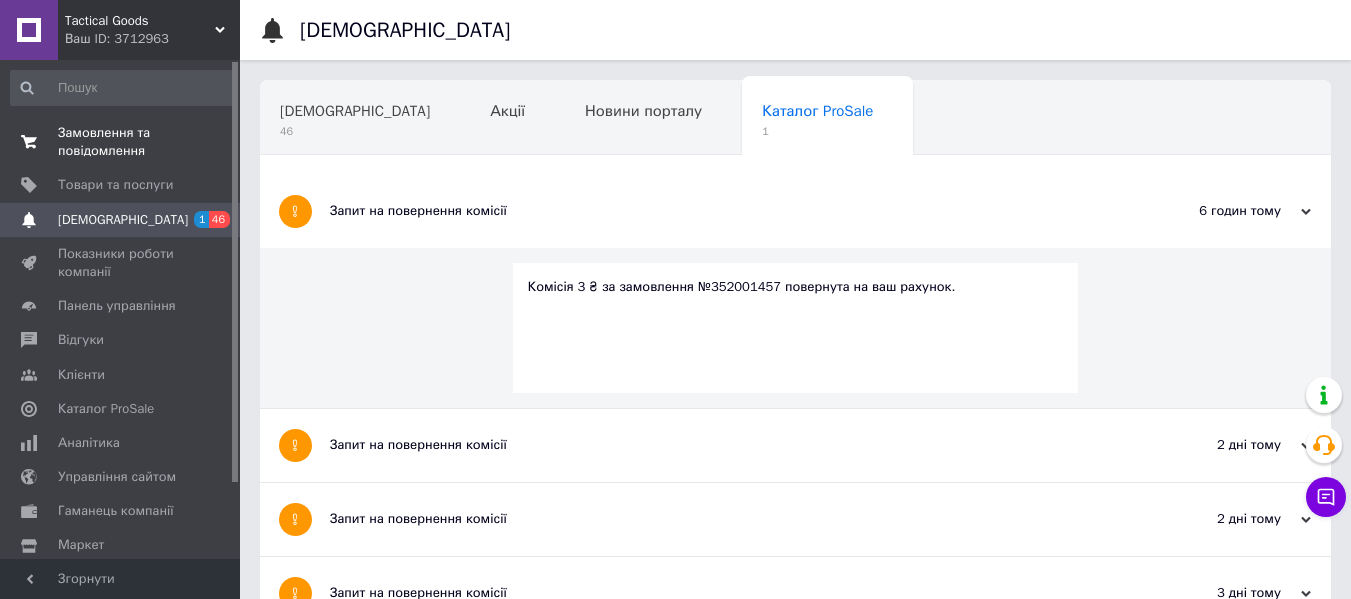 click on "Замовлення та повідомлення" at bounding box center [121, 142] 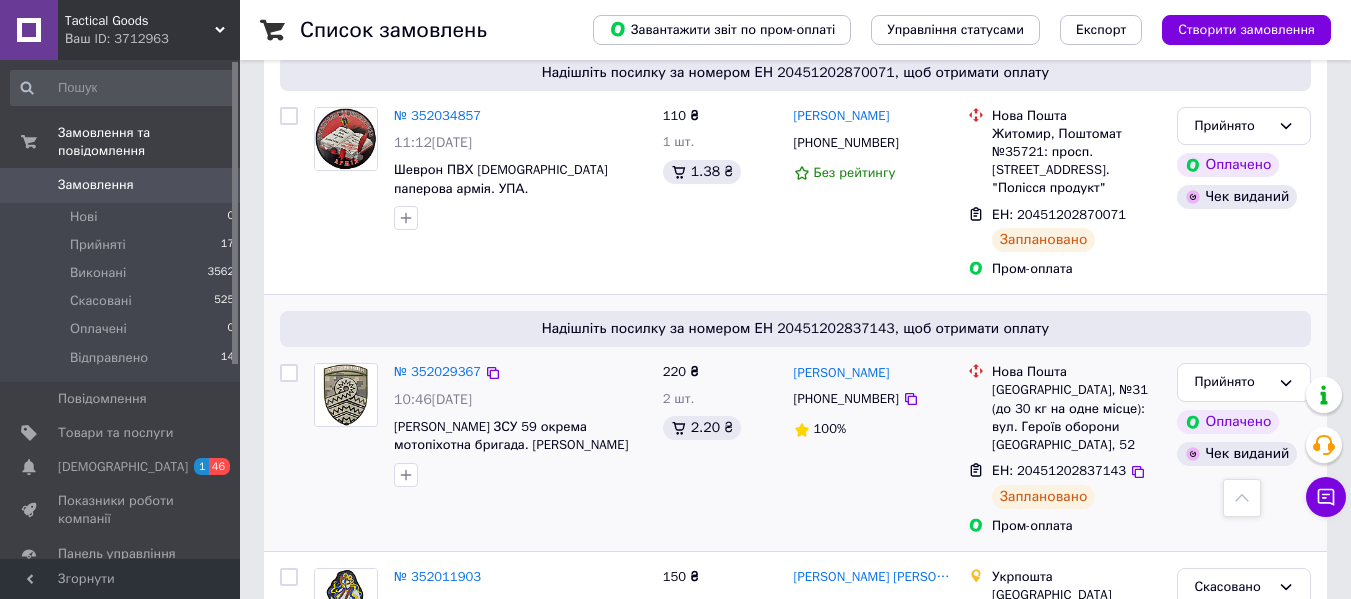 scroll, scrollTop: 0, scrollLeft: 0, axis: both 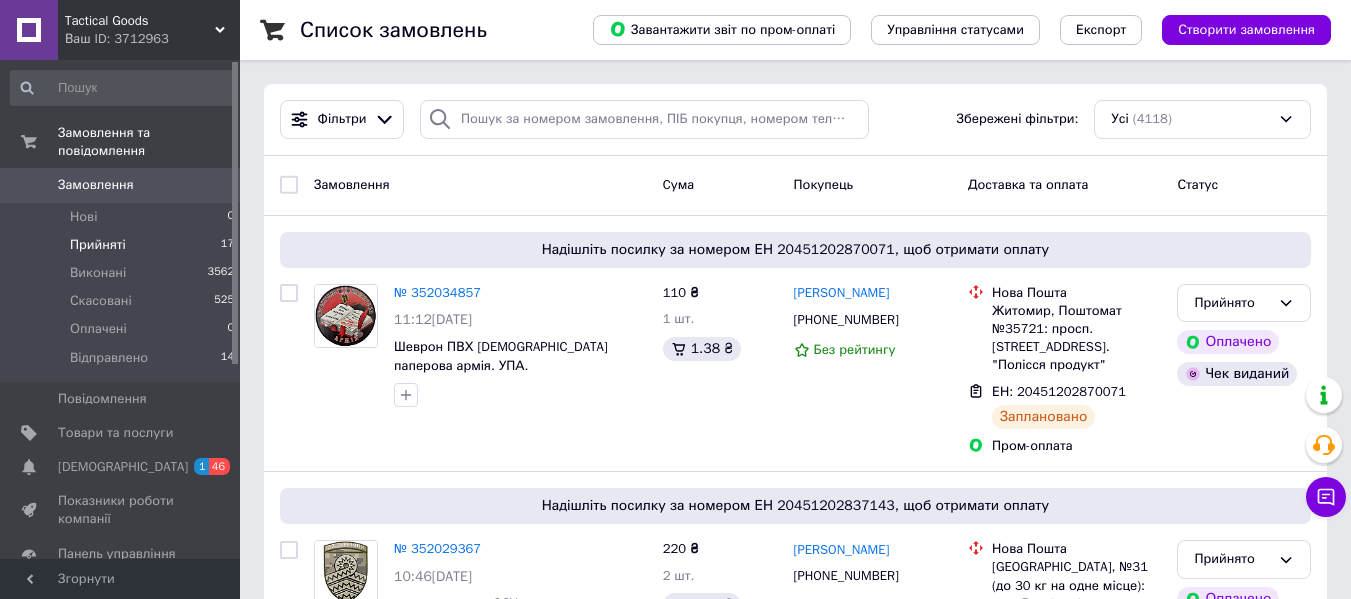 click on "Прийняті 17" at bounding box center [123, 245] 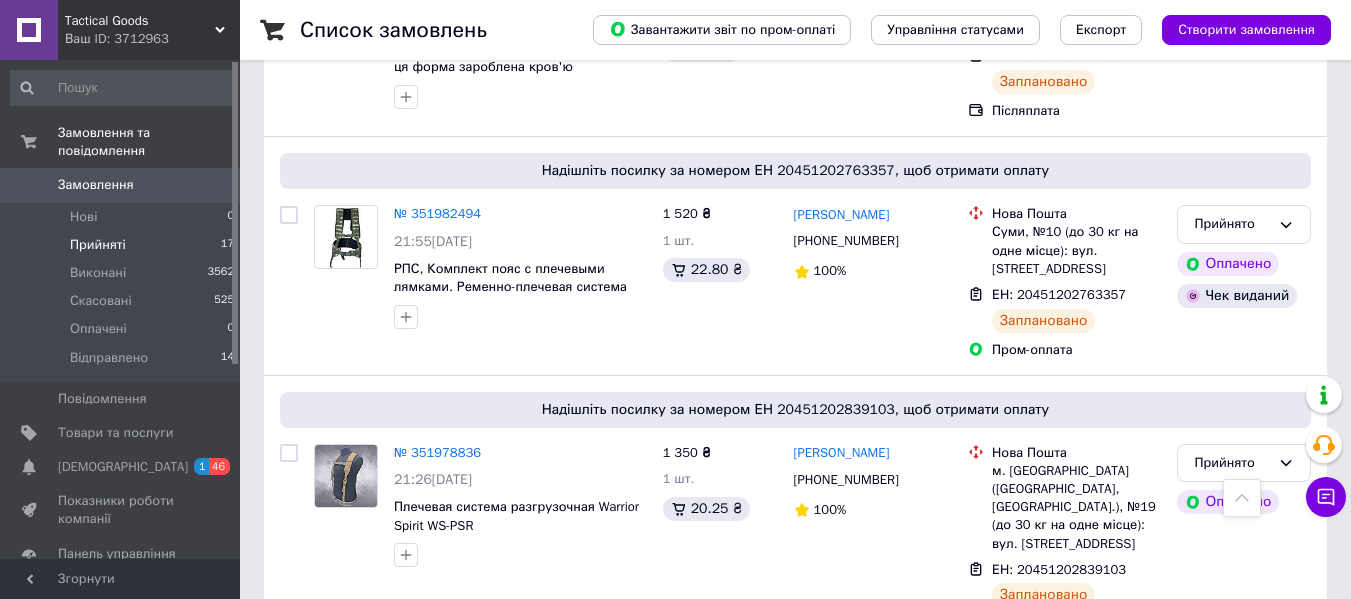 scroll, scrollTop: 1167, scrollLeft: 0, axis: vertical 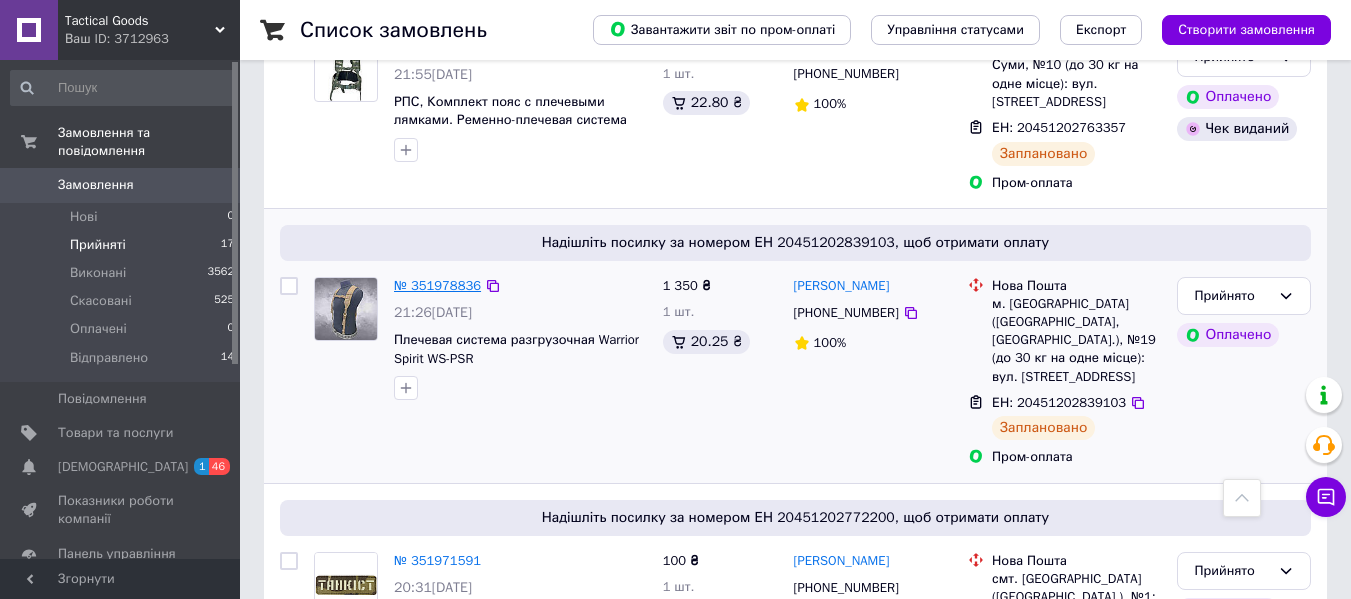 click on "№ 351978836" at bounding box center (437, 285) 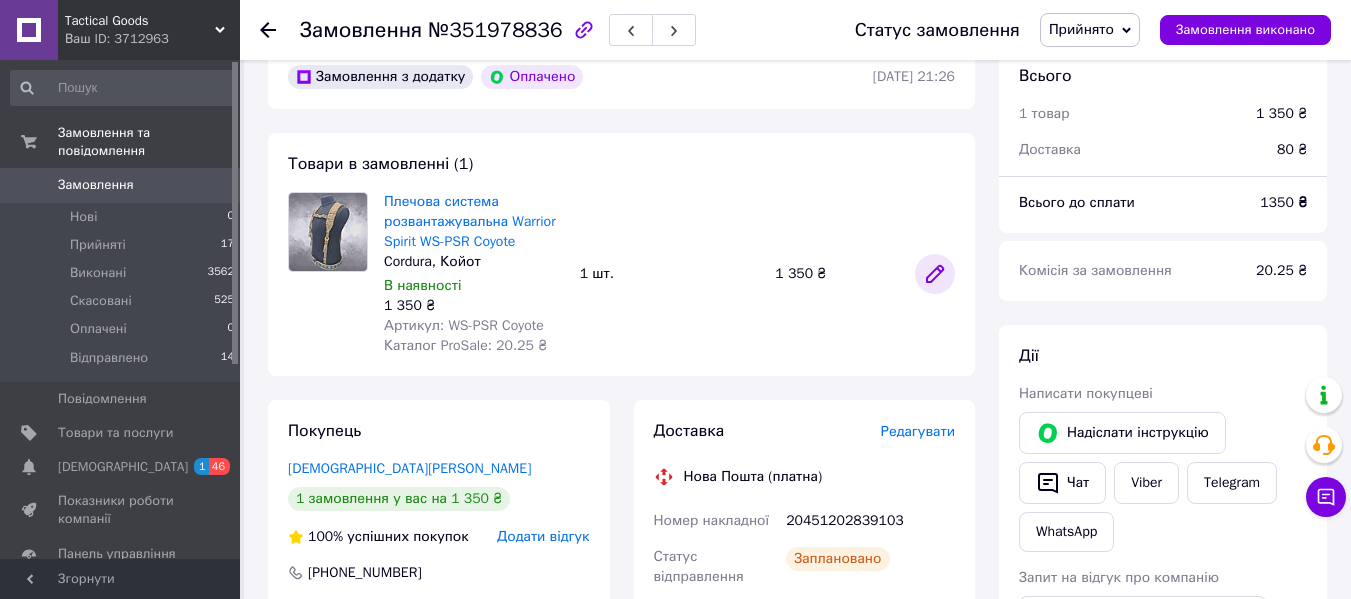 scroll, scrollTop: 167, scrollLeft: 0, axis: vertical 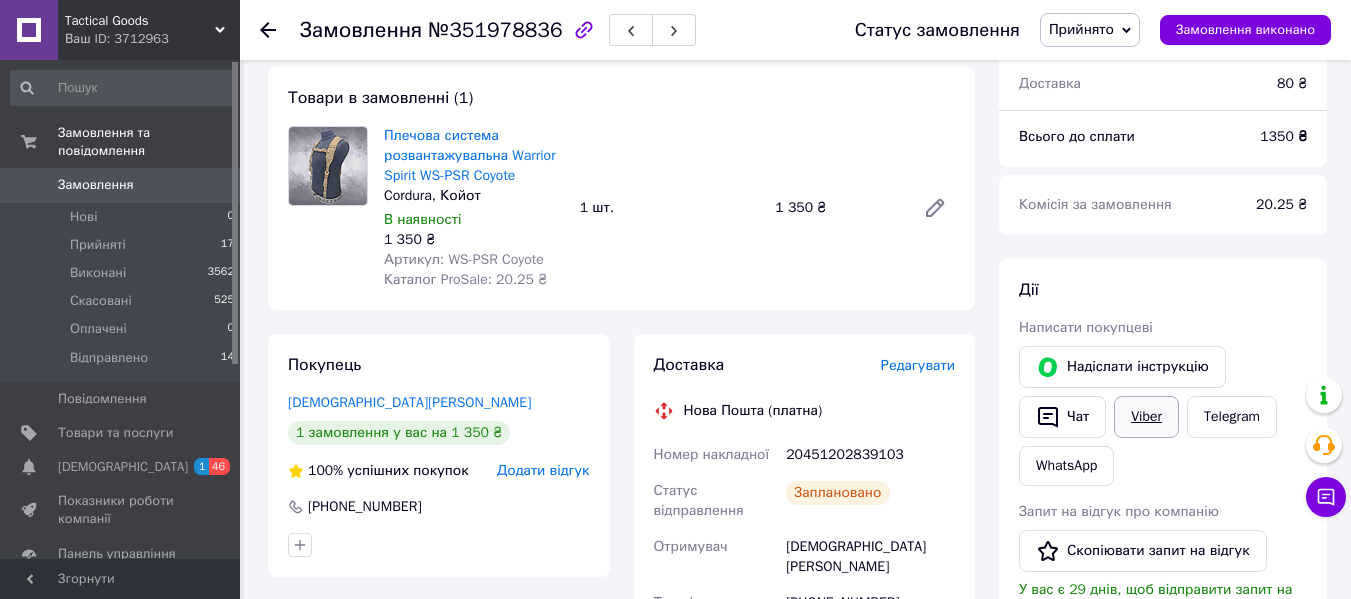 click on "Viber" at bounding box center (1146, 417) 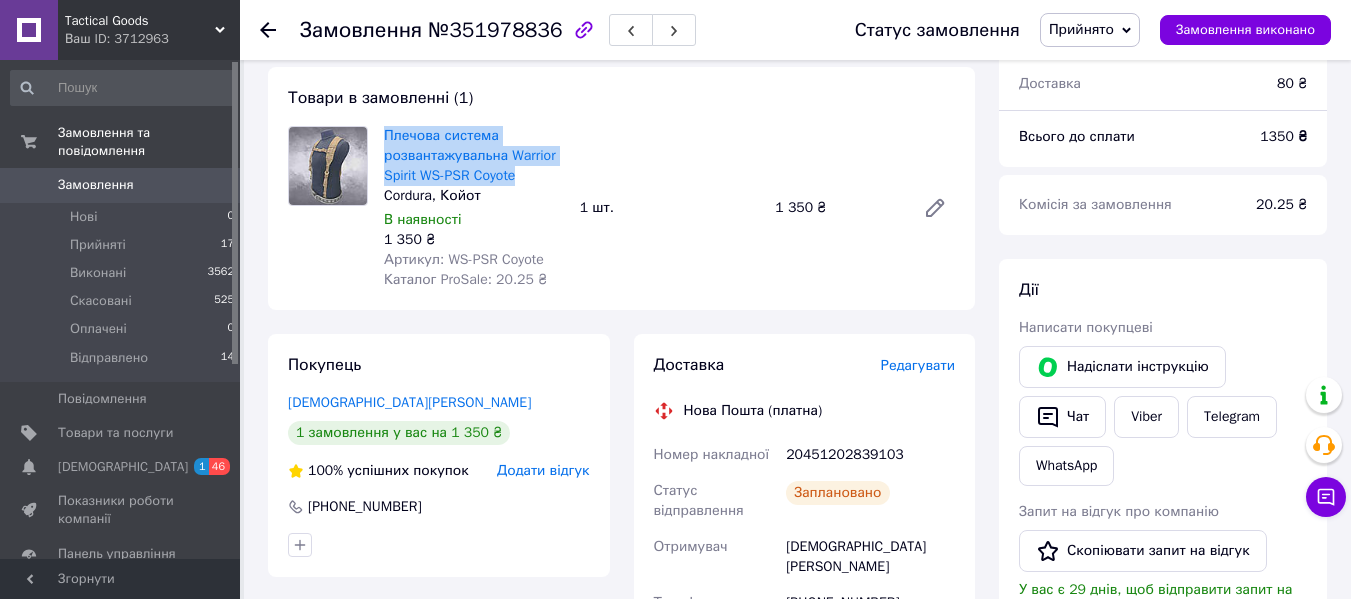 drag, startPoint x: 539, startPoint y: 177, endPoint x: 383, endPoint y: 142, distance: 159.87808 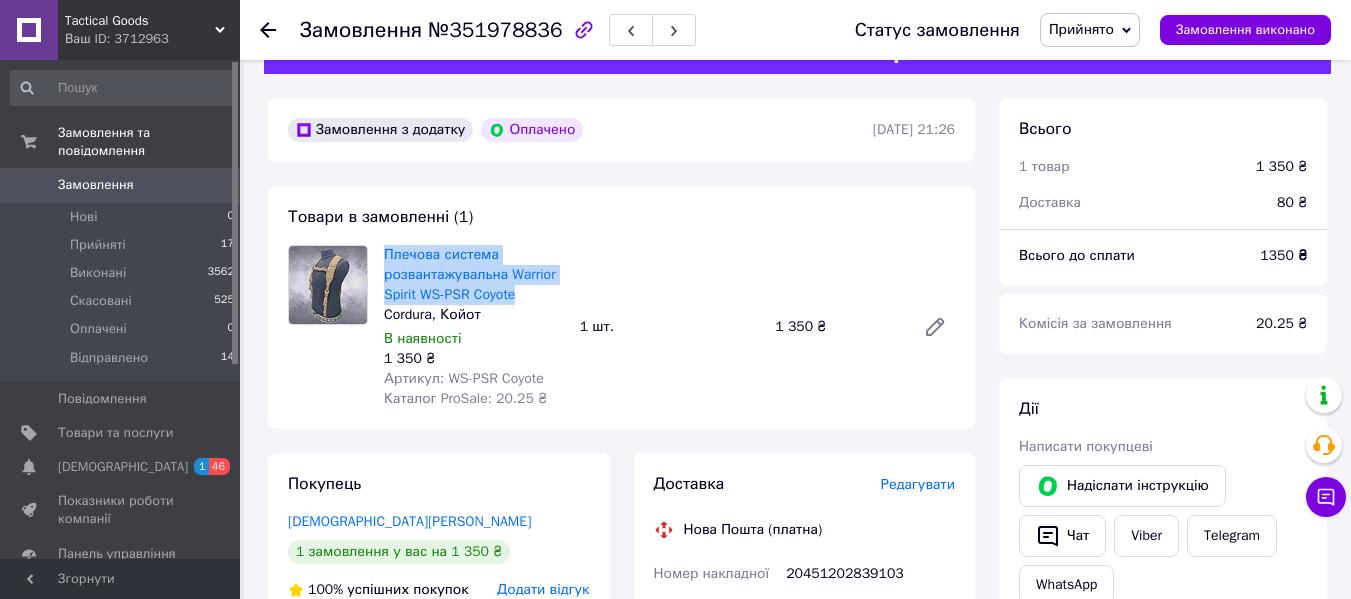 scroll, scrollTop: 0, scrollLeft: 0, axis: both 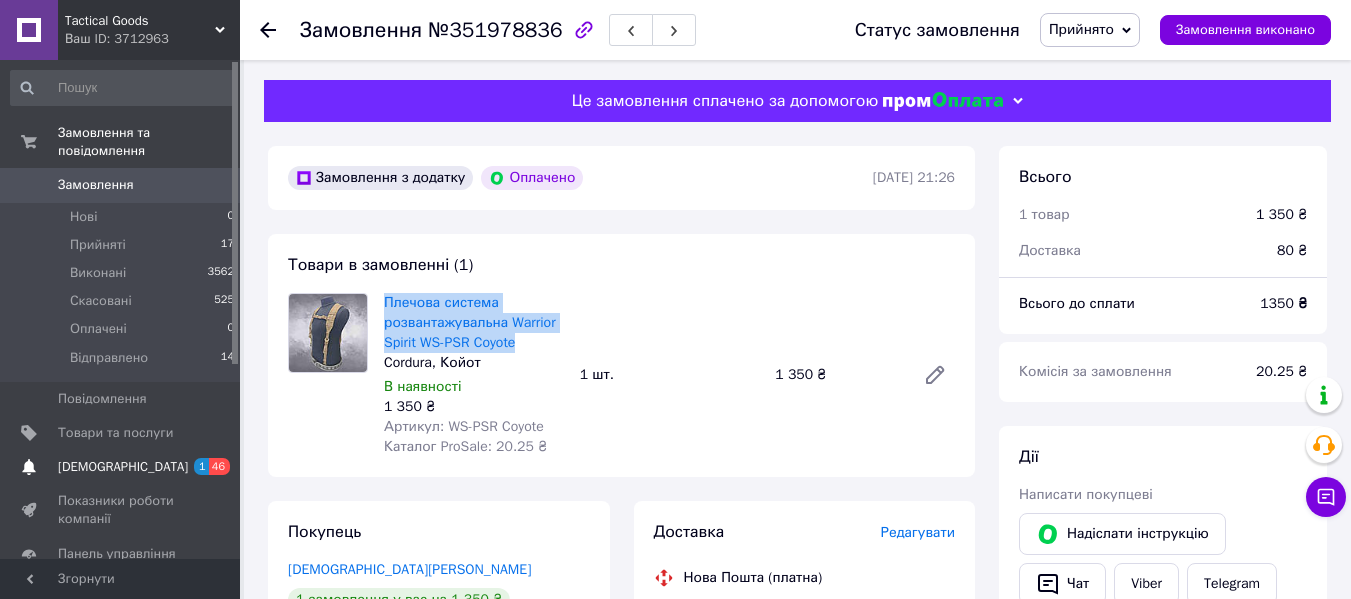 click on "[DEMOGRAPHIC_DATA]" at bounding box center (121, 467) 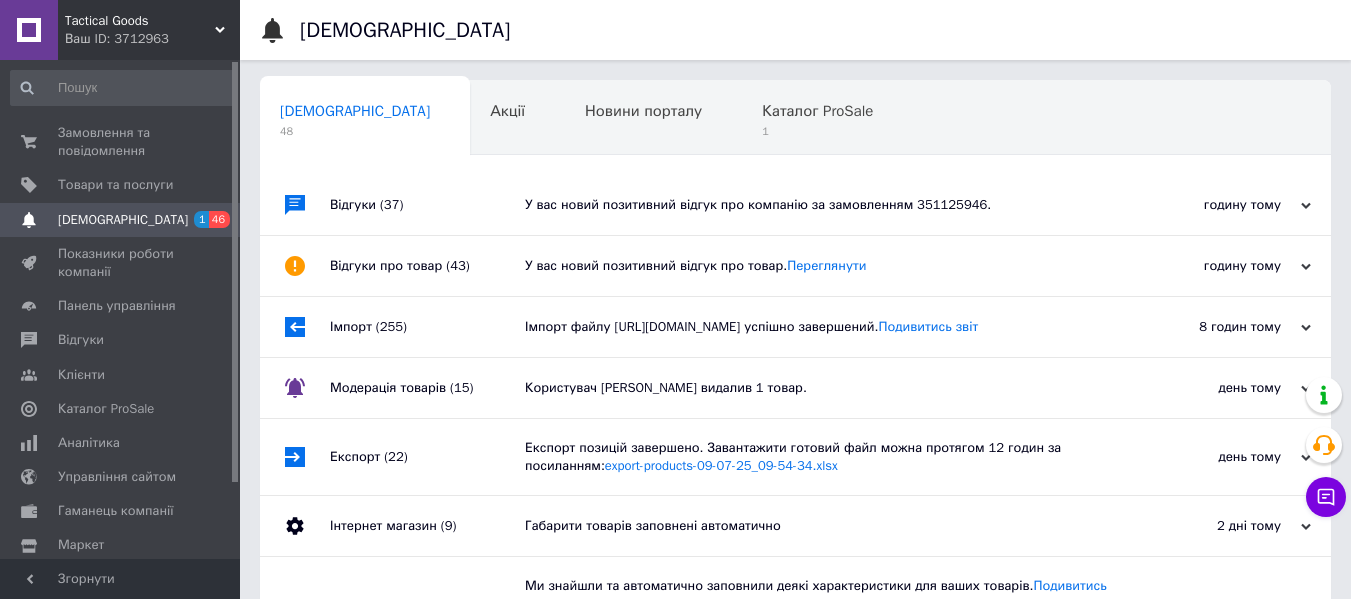 click on "У вас новий позитивний відгук про компанію за замовленням 351125946." at bounding box center (818, 205) 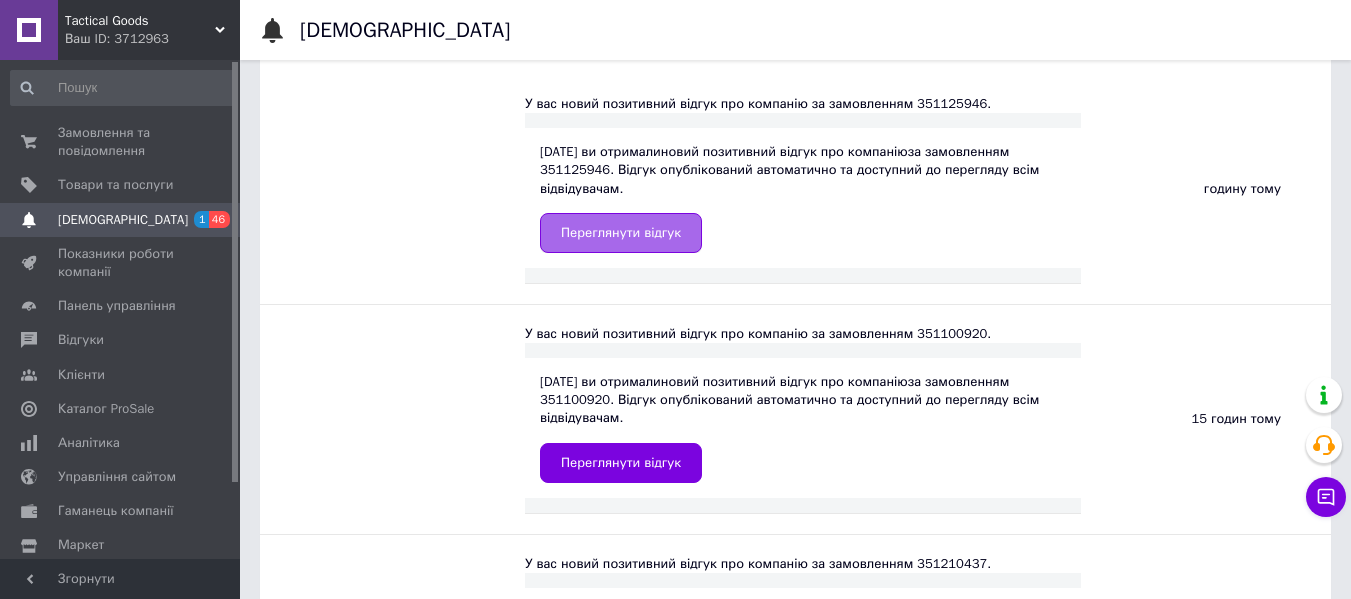 scroll, scrollTop: 167, scrollLeft: 0, axis: vertical 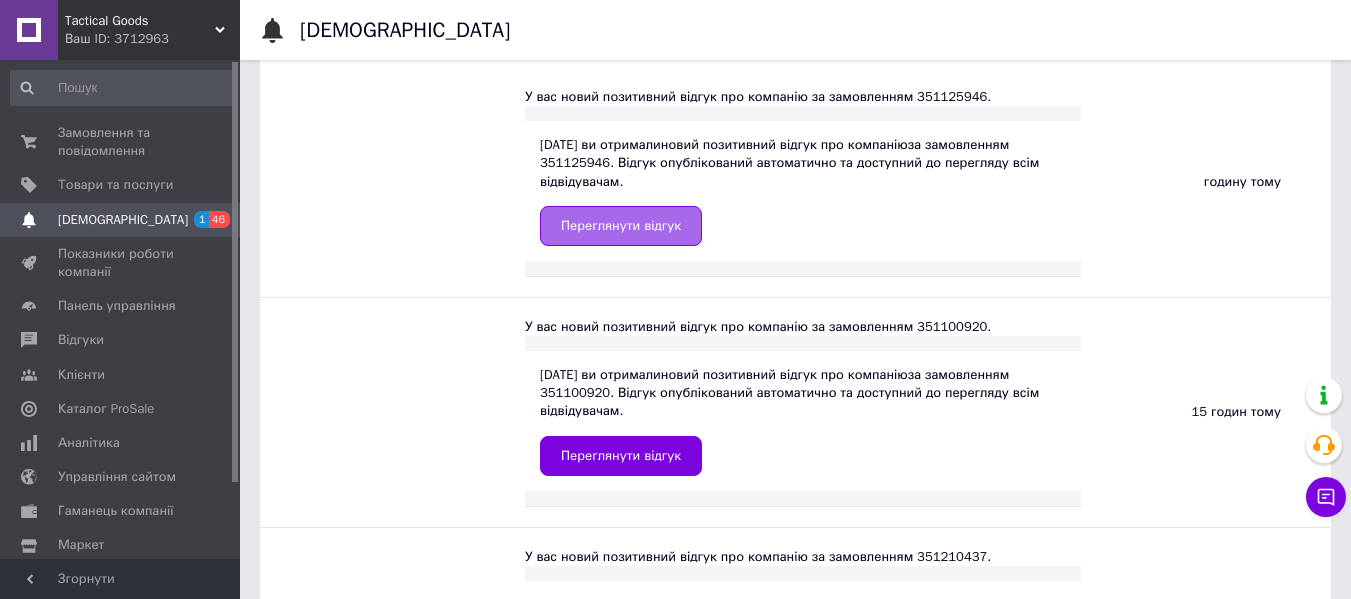 click on "Переглянути відгук" at bounding box center (621, 226) 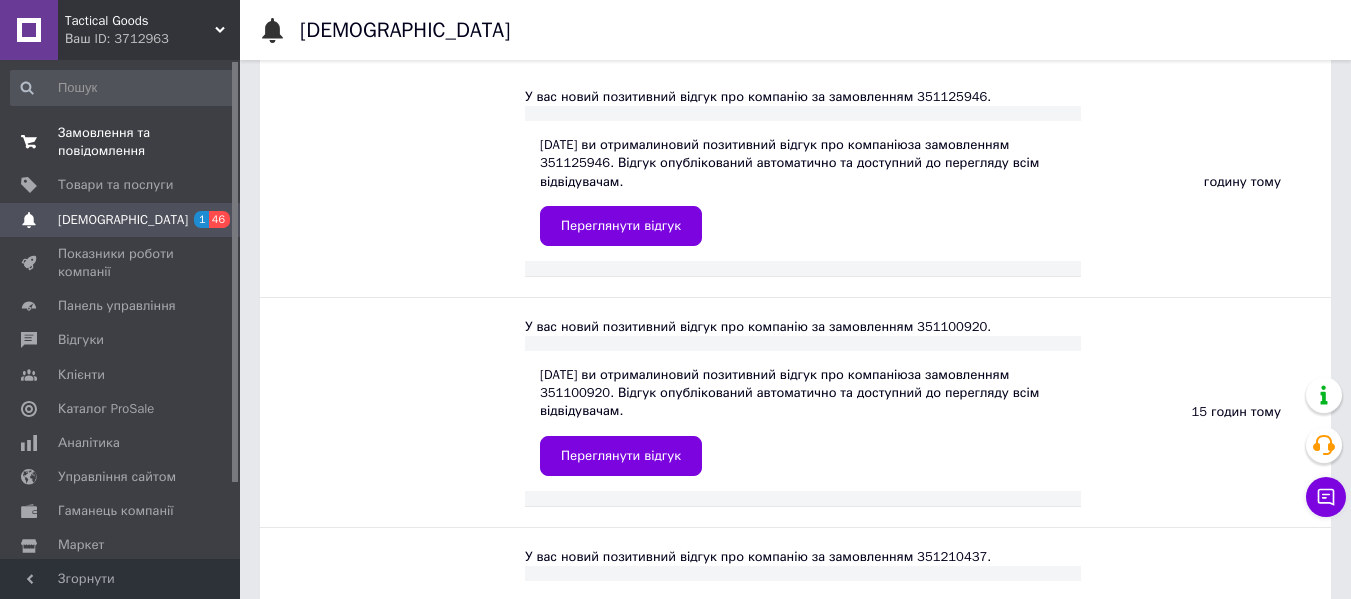 click on "Замовлення та повідомлення" at bounding box center (121, 142) 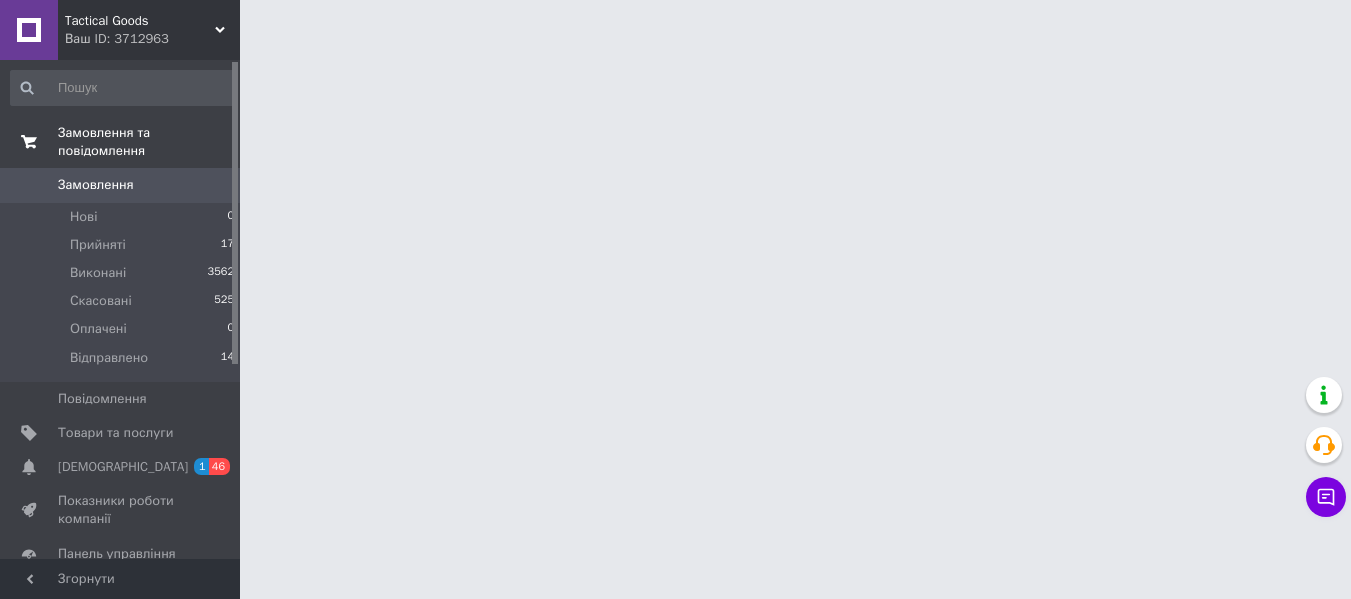 scroll, scrollTop: 0, scrollLeft: 0, axis: both 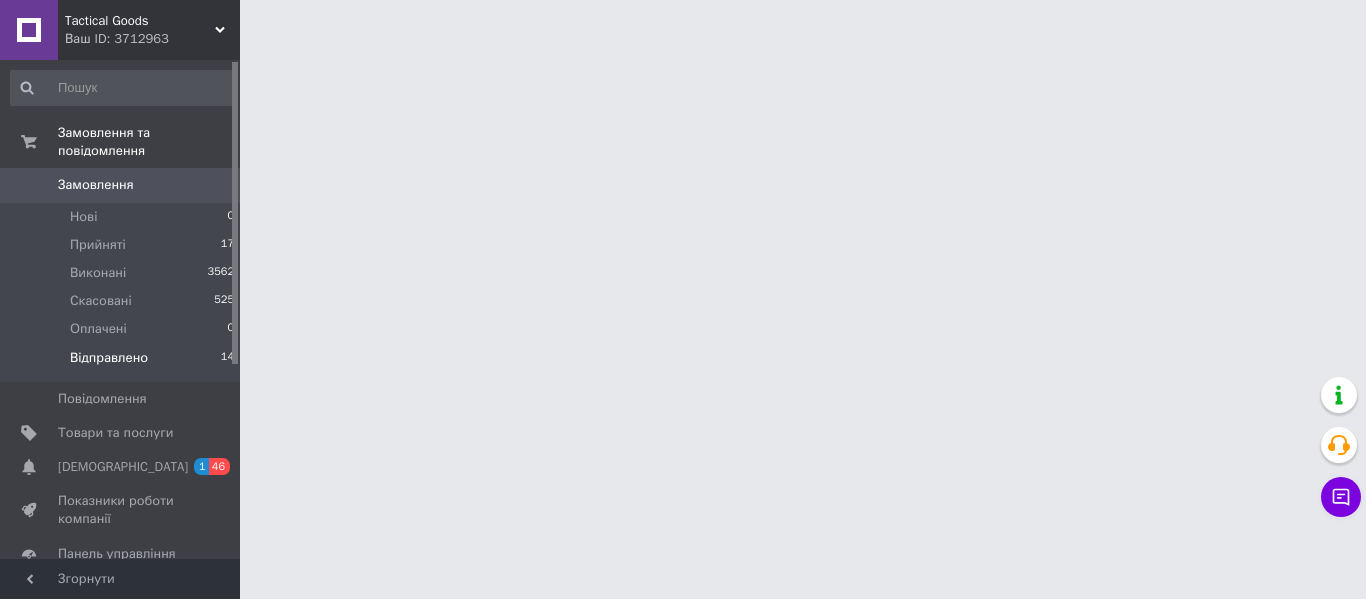 click on "Відправлено 14" at bounding box center [123, 363] 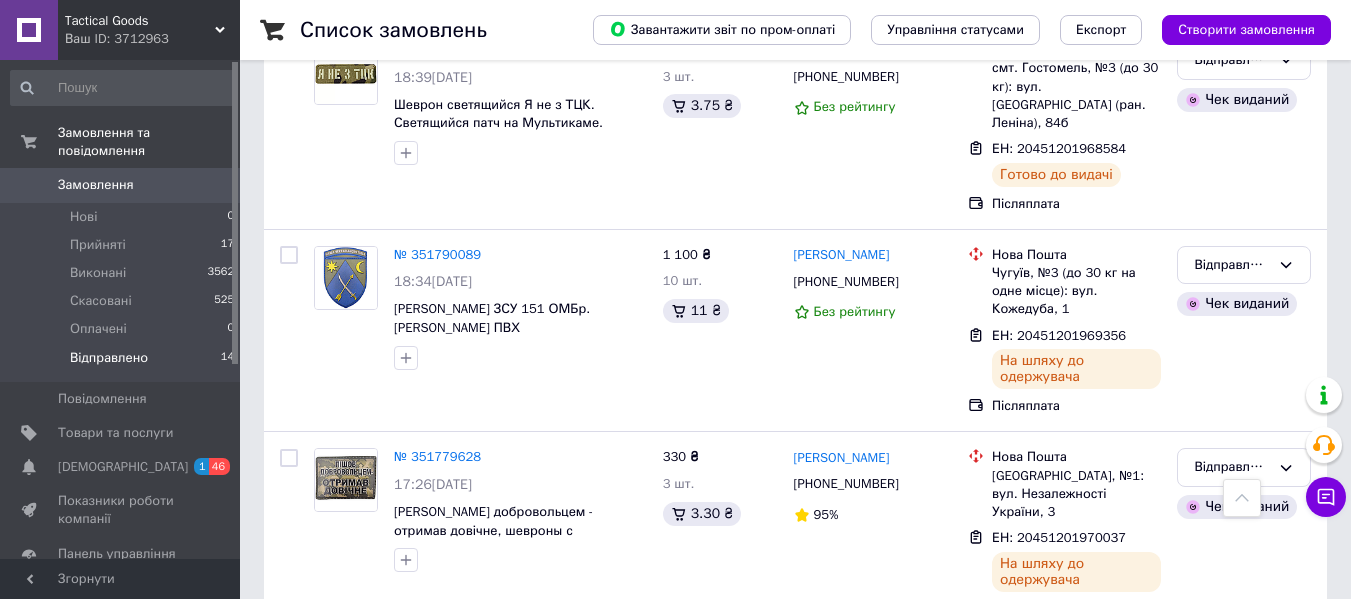 scroll, scrollTop: 1333, scrollLeft: 0, axis: vertical 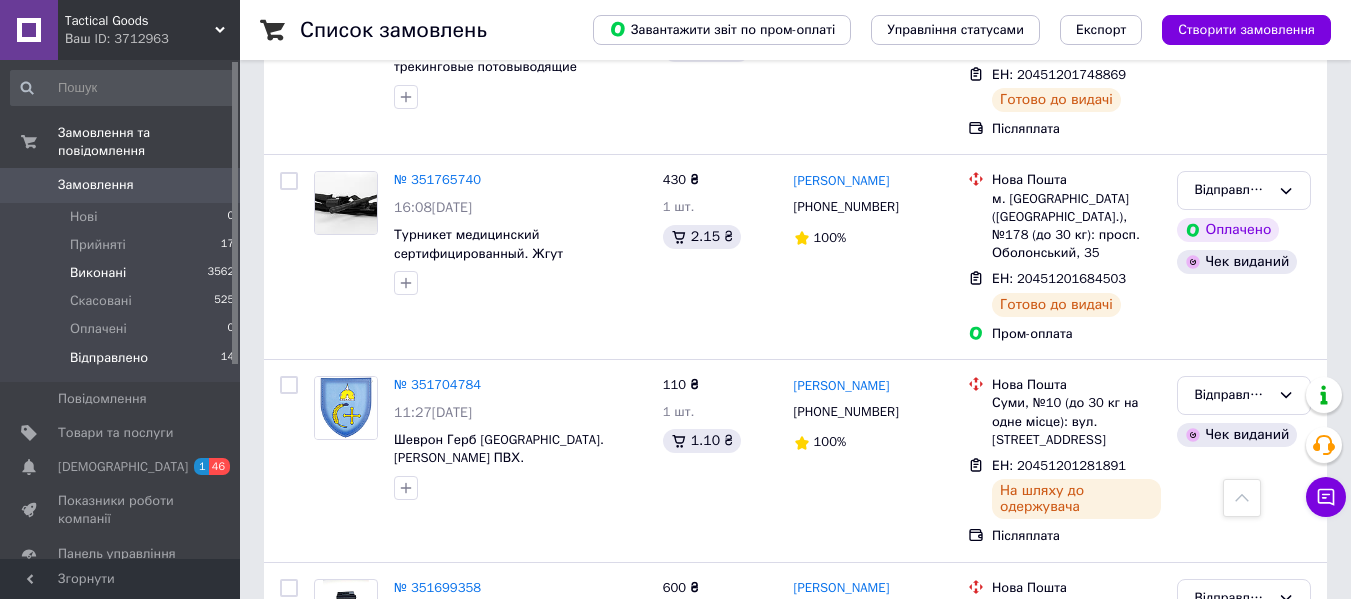 click on "Виконані" at bounding box center (98, 273) 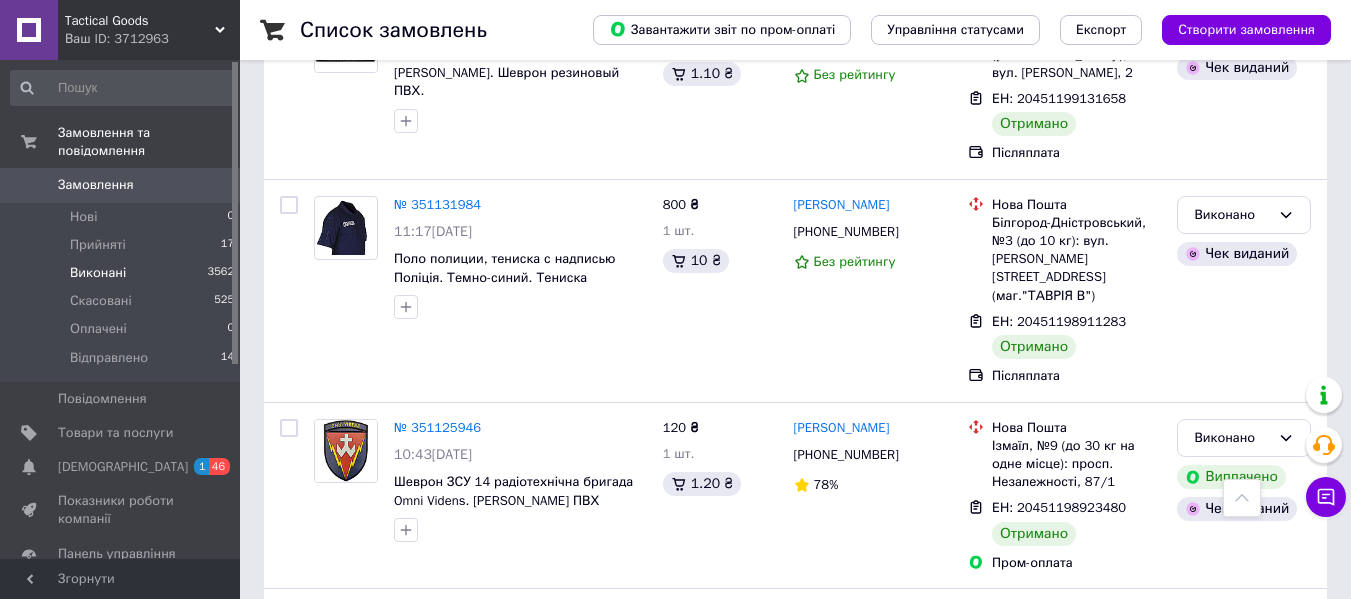 scroll, scrollTop: 3334, scrollLeft: 0, axis: vertical 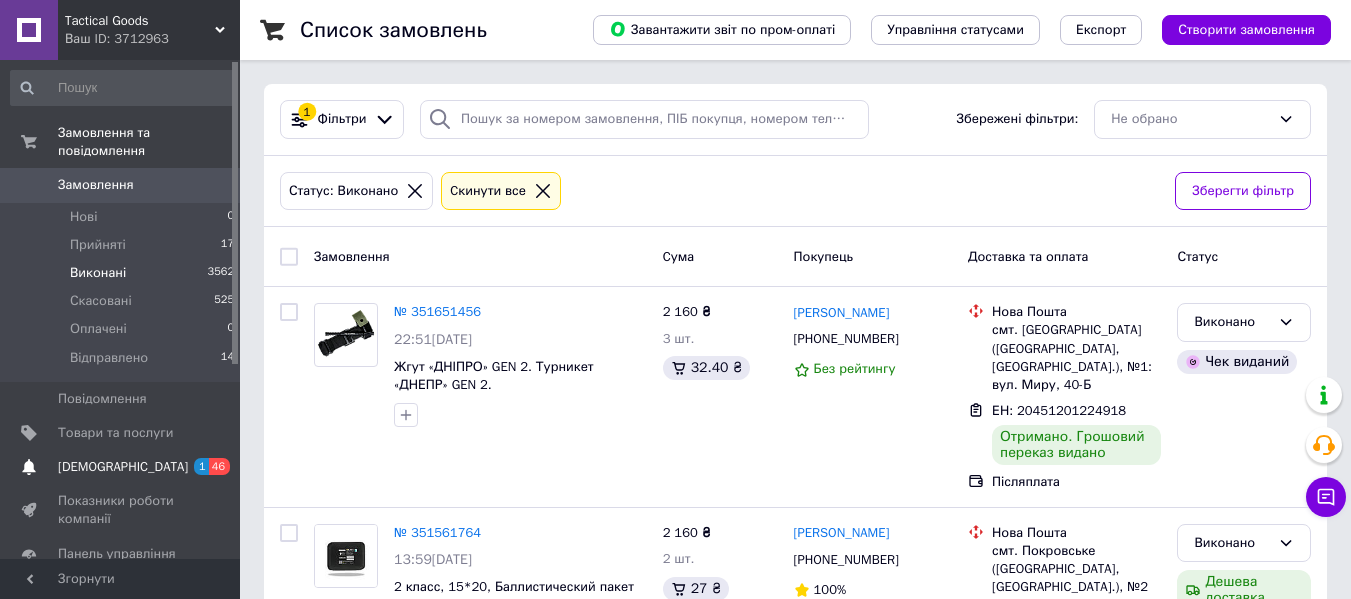 click on "[DEMOGRAPHIC_DATA]" at bounding box center (121, 467) 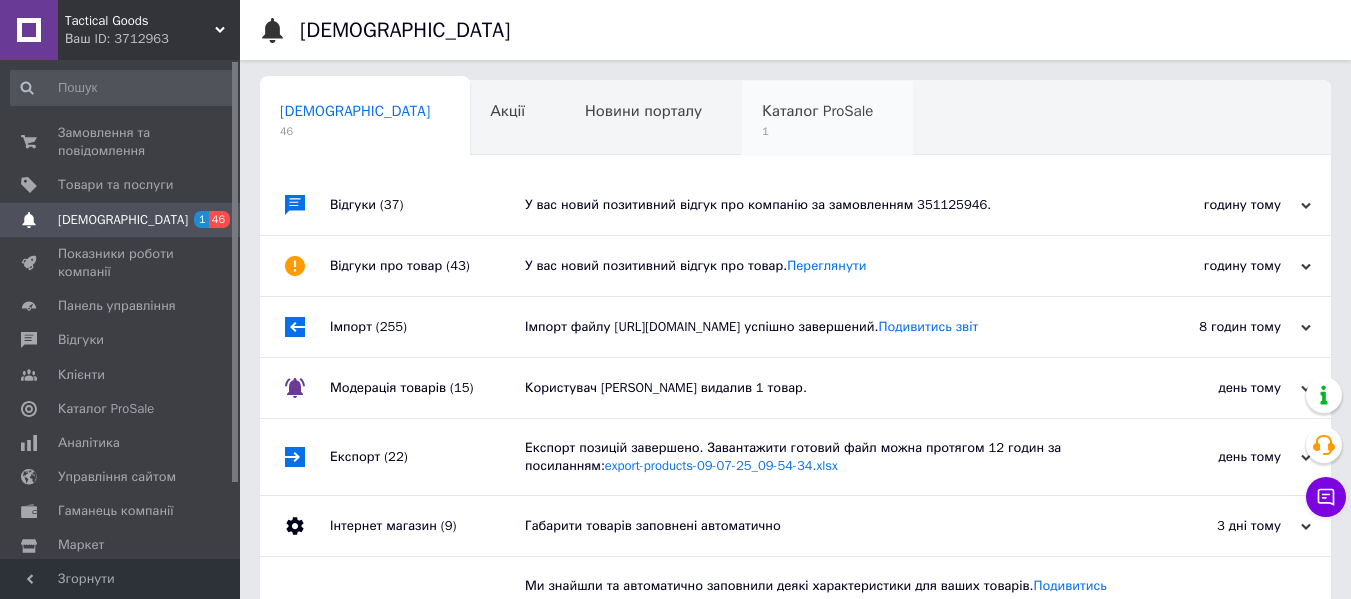 click on "1" at bounding box center (817, 131) 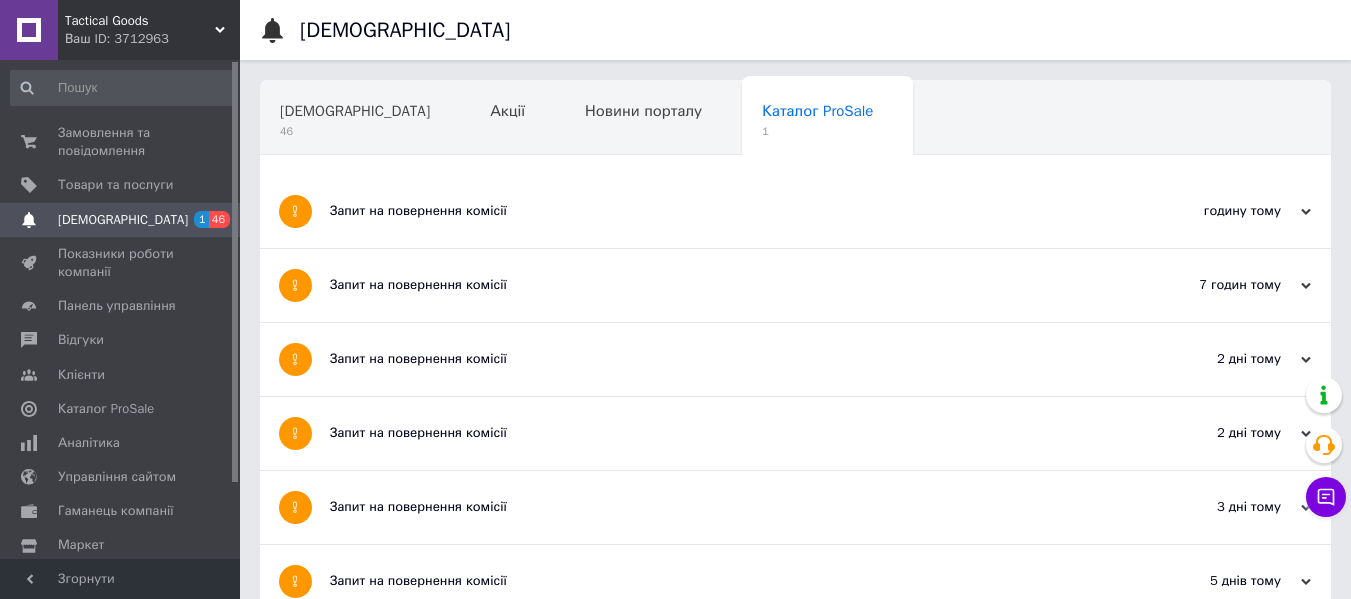 click on "Запит на повернення комісії" at bounding box center (720, 211) 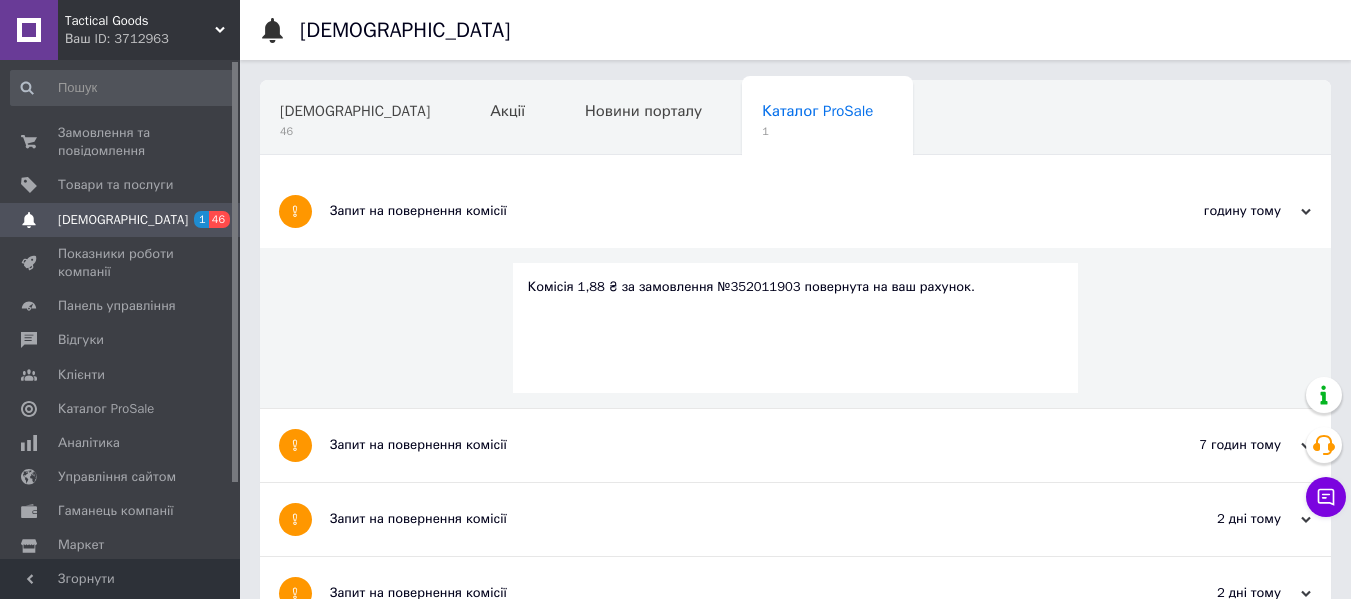 click on "Запит на повернення комісії" at bounding box center (720, 211) 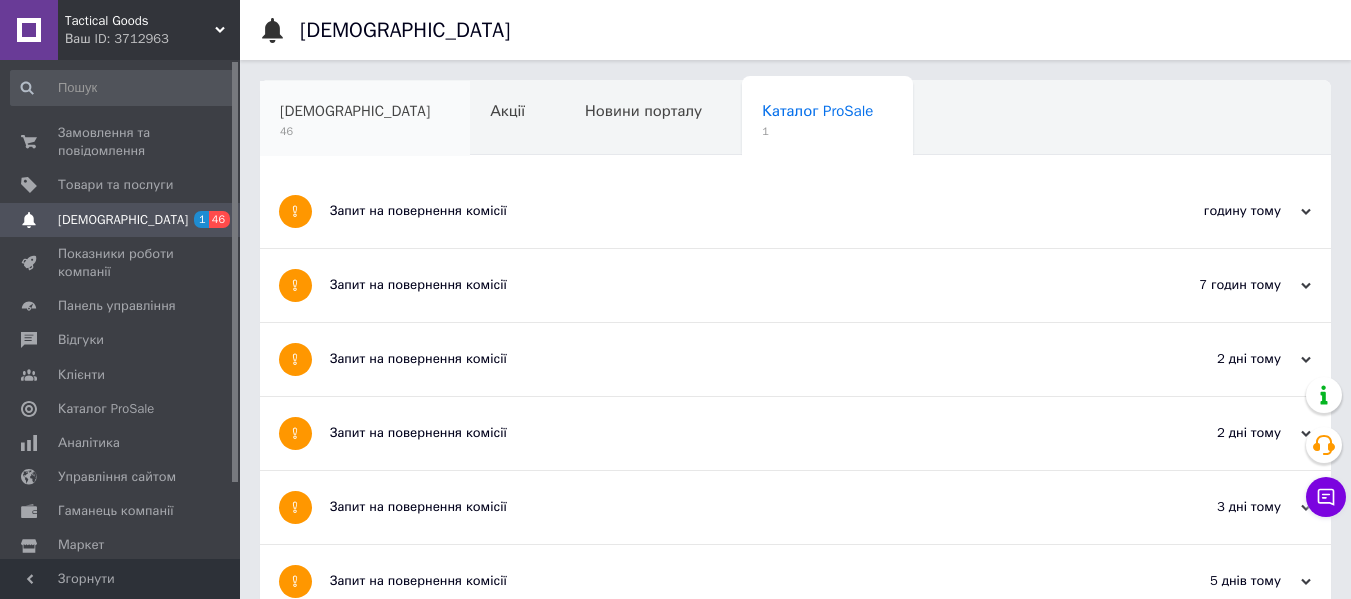 click on "[DEMOGRAPHIC_DATA]" at bounding box center (355, 111) 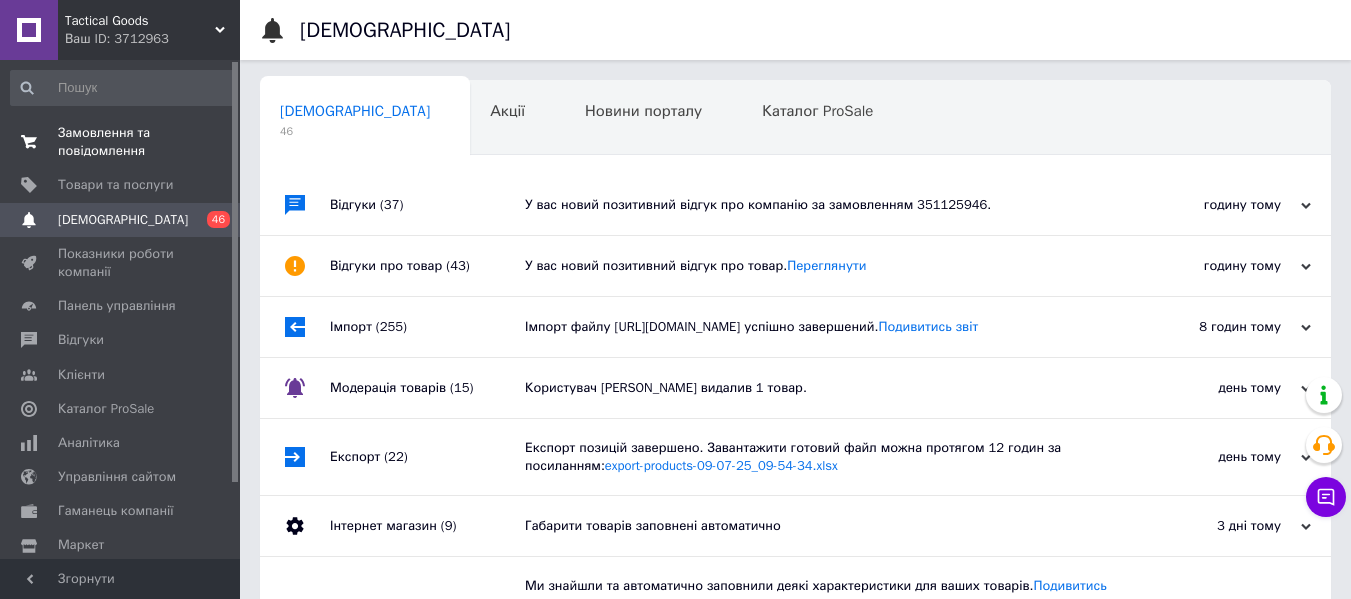 click on "Замовлення та повідомлення" at bounding box center [121, 142] 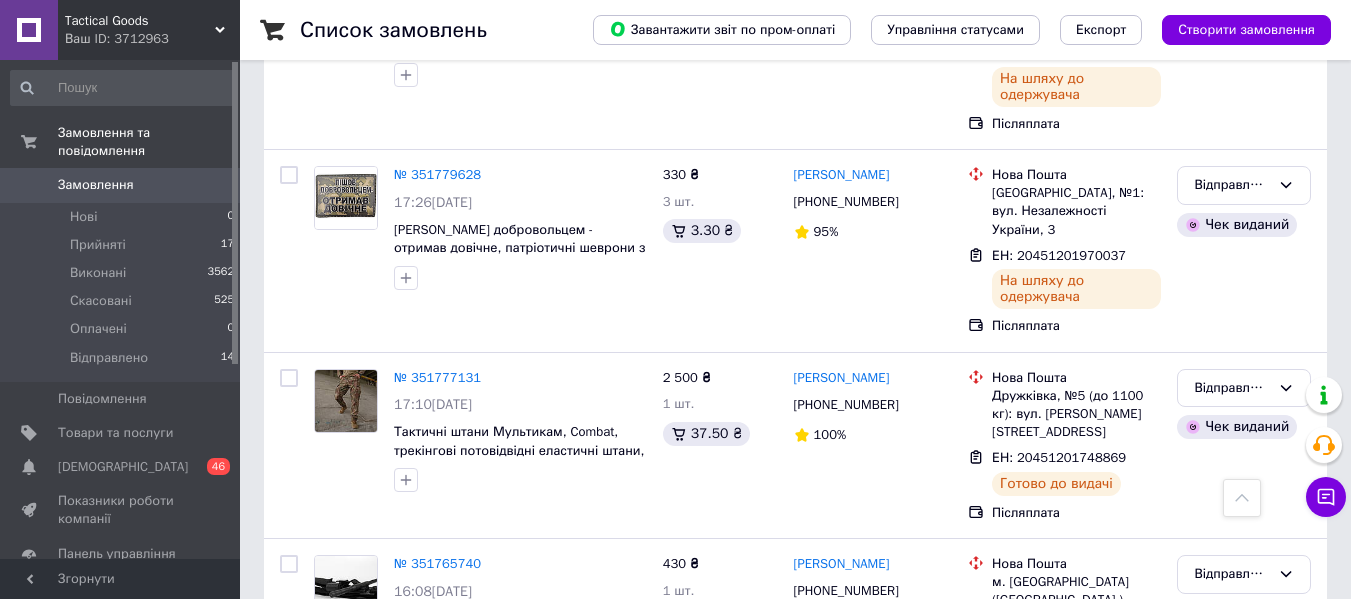 scroll, scrollTop: 3884, scrollLeft: 0, axis: vertical 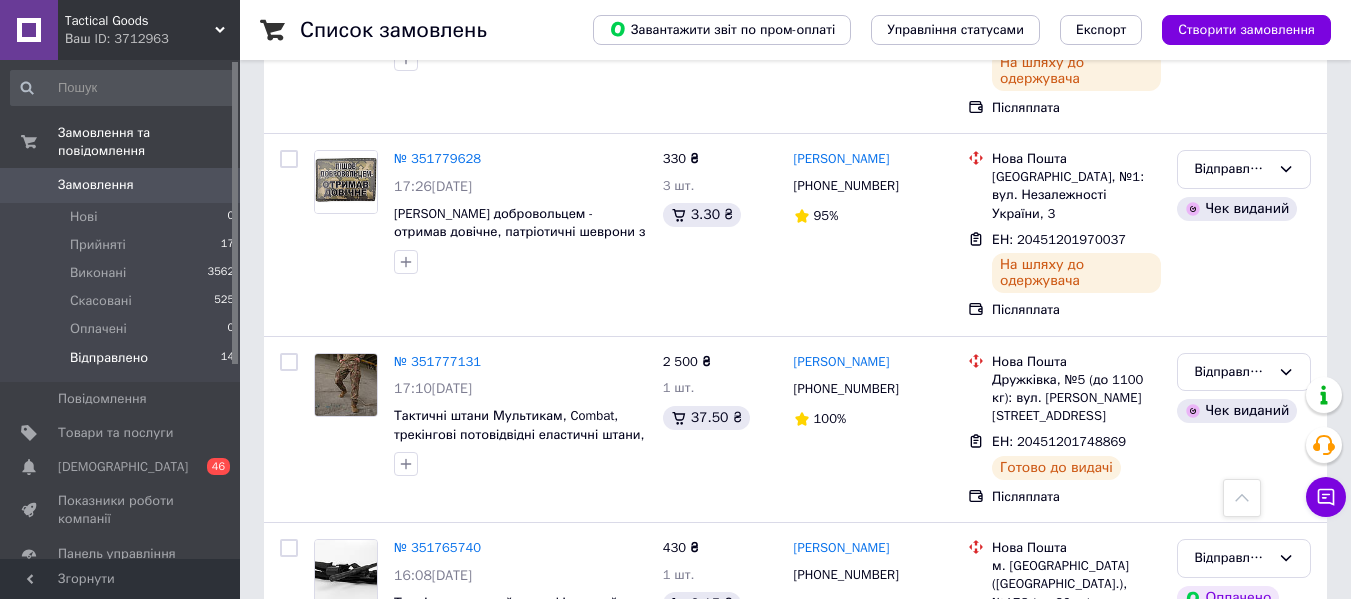 click on "Відправлено 14" at bounding box center (123, 363) 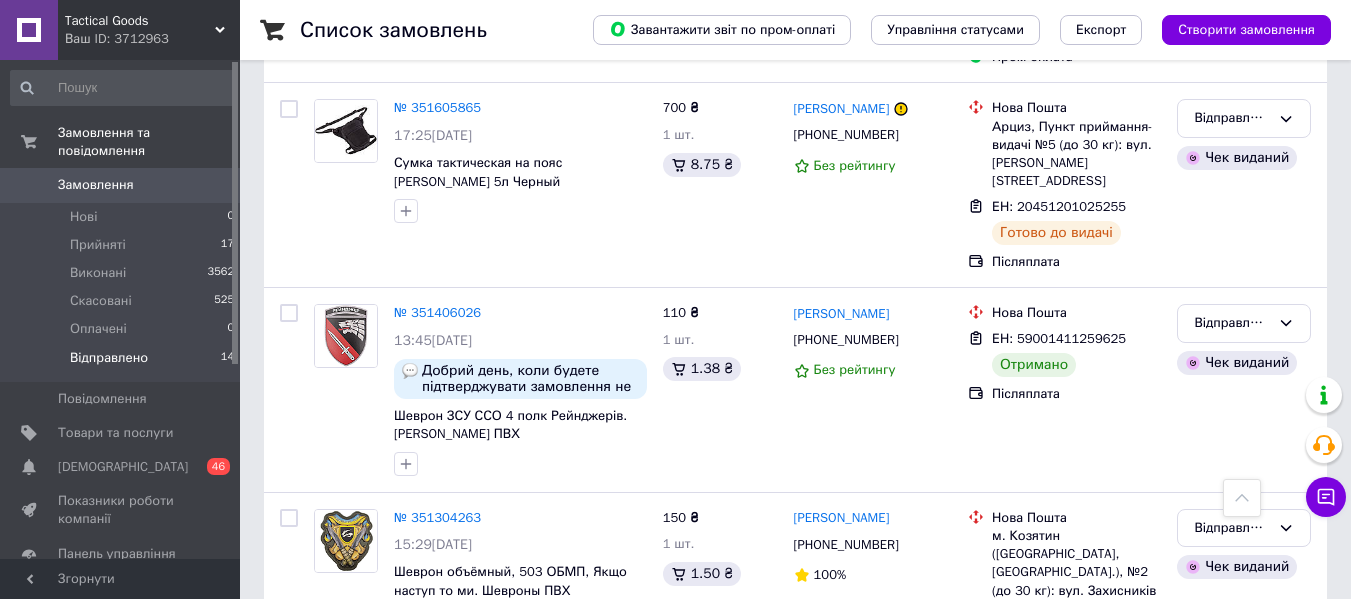 scroll, scrollTop: 2108, scrollLeft: 0, axis: vertical 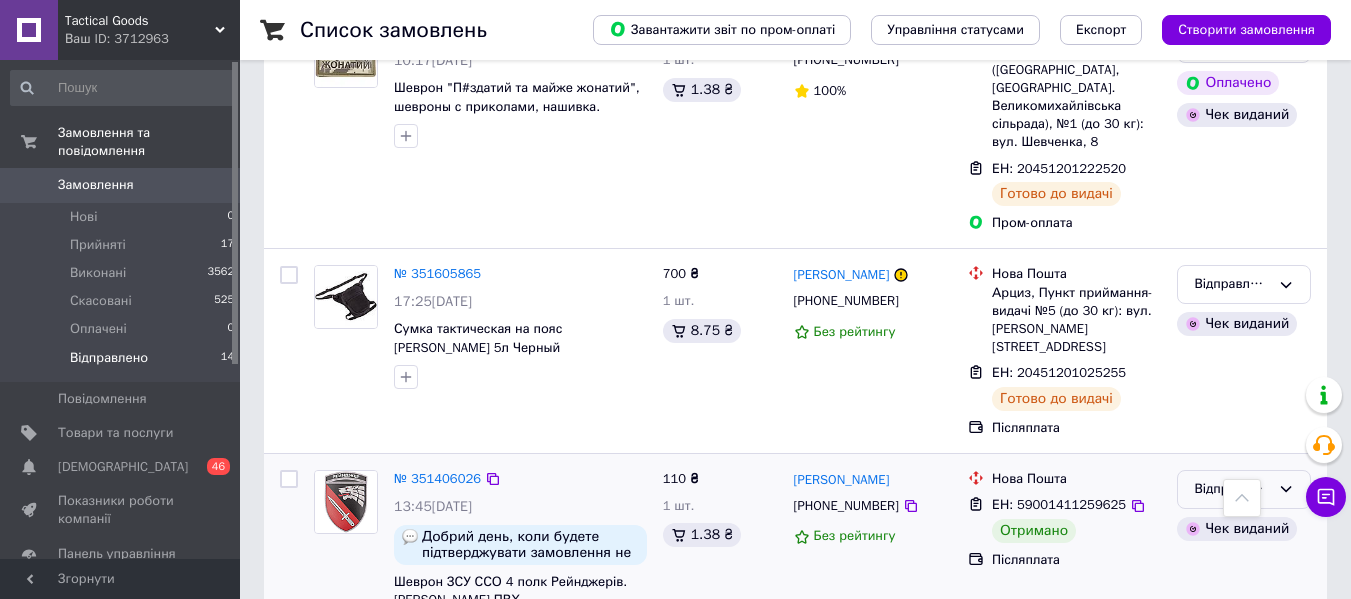 click 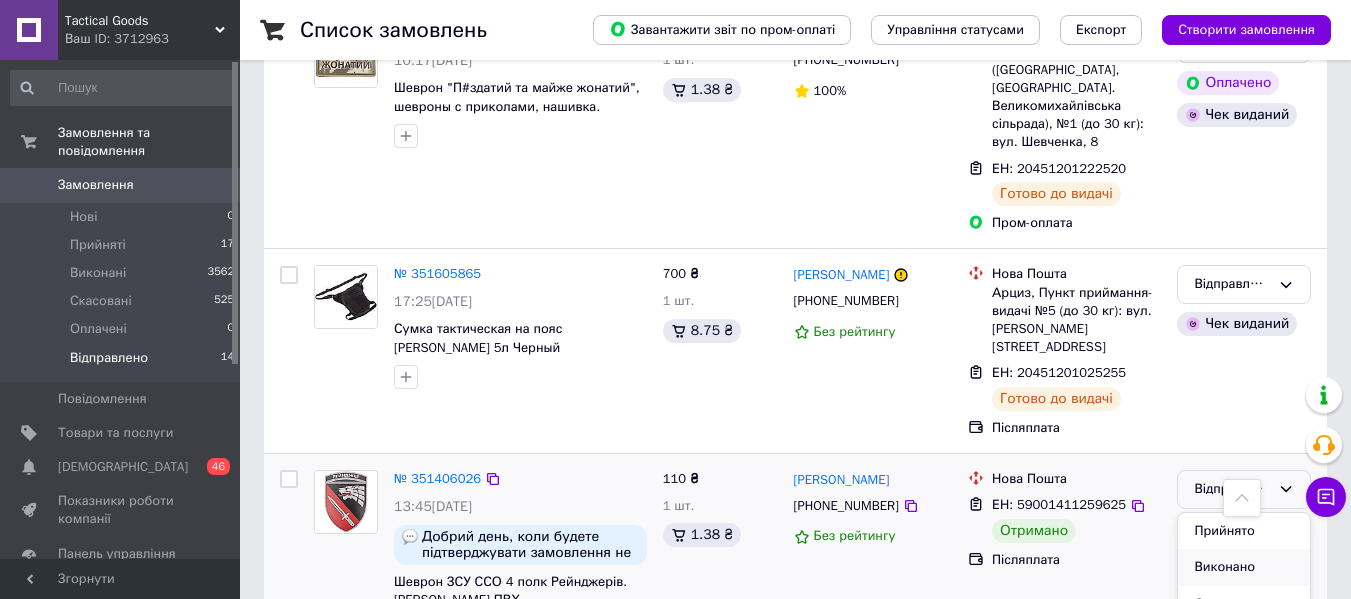 click on "Виконано" at bounding box center (1244, 567) 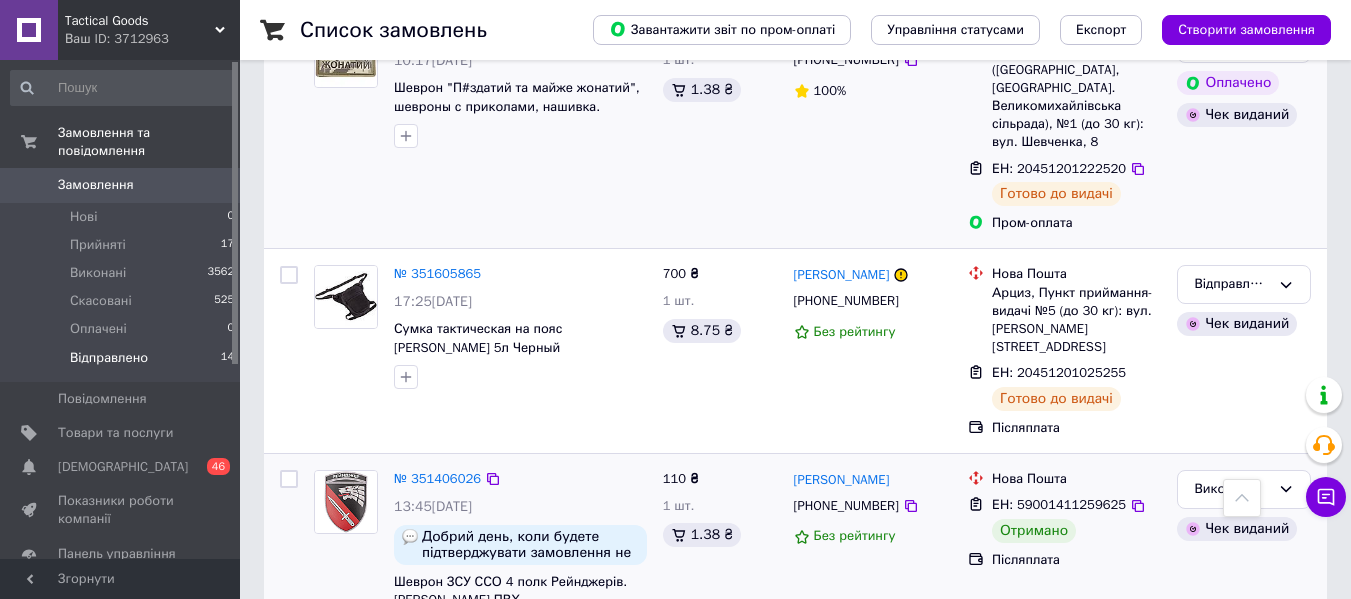 scroll, scrollTop: 2441, scrollLeft: 0, axis: vertical 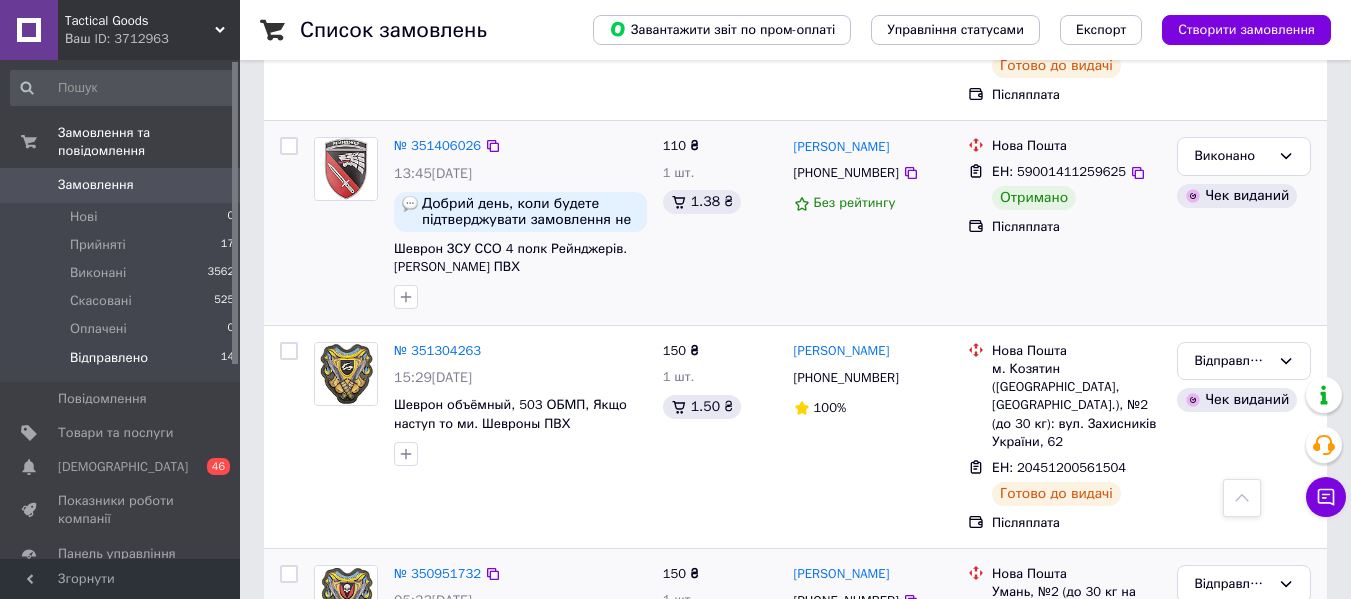 click 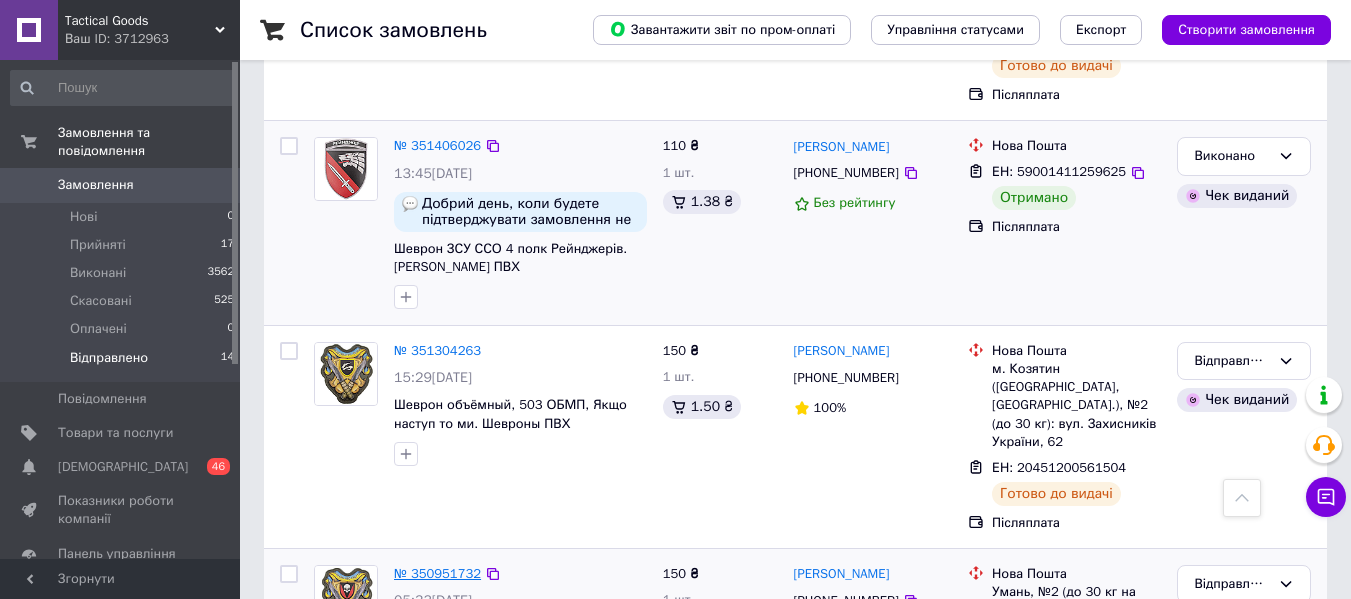 click on "№ 350951732" at bounding box center [437, 573] 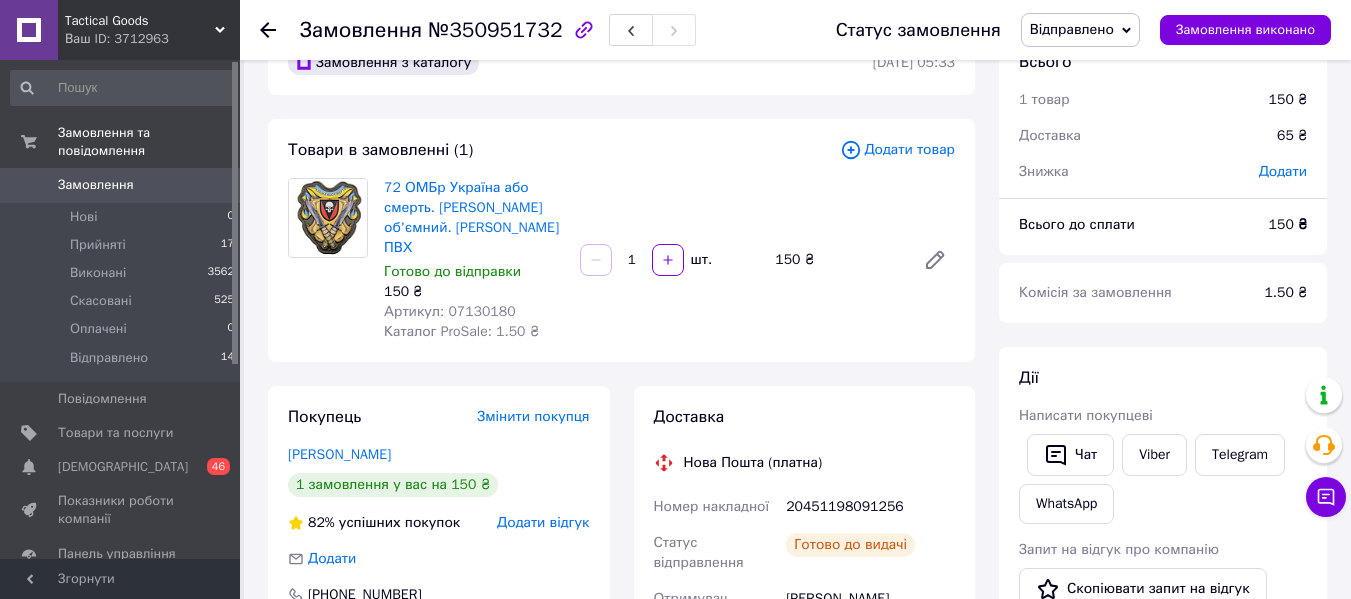 scroll, scrollTop: 0, scrollLeft: 0, axis: both 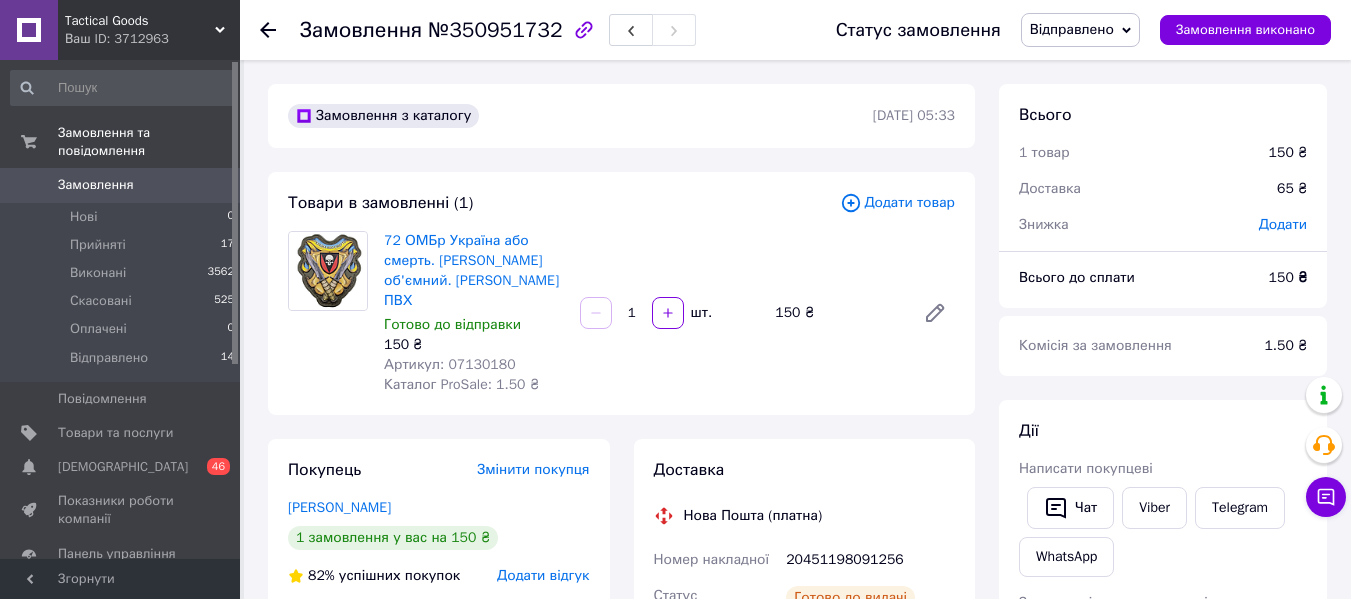 click on "Артикул: 07130180" at bounding box center (450, 364) 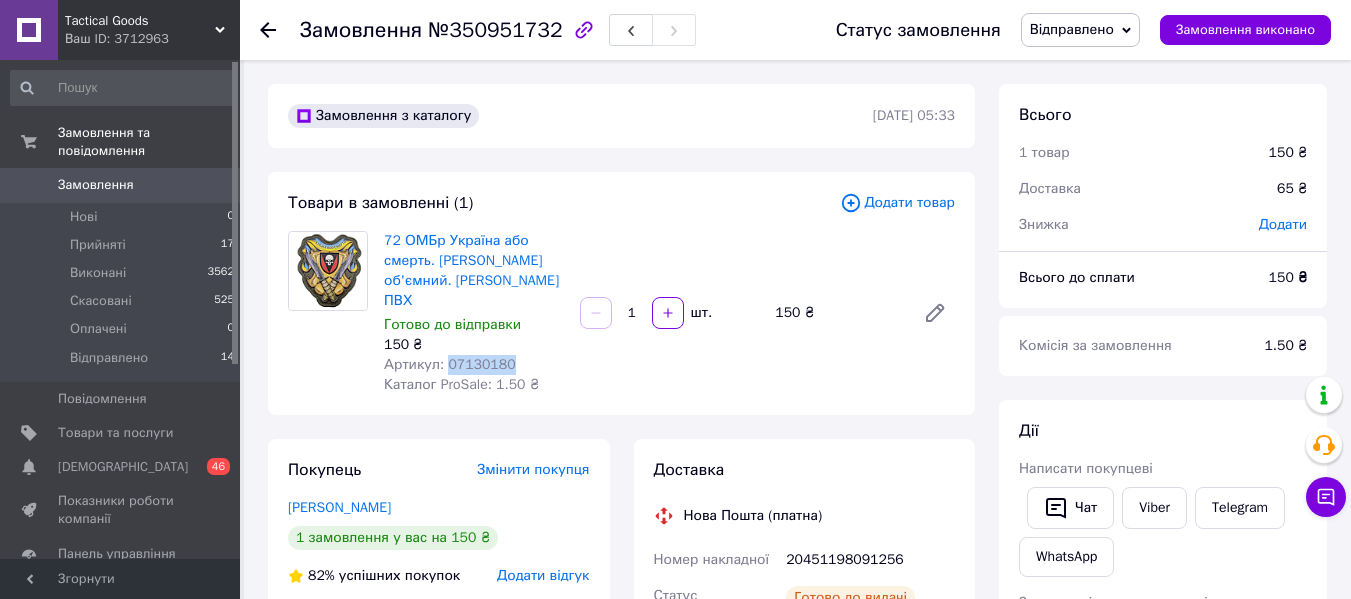 click on "Артикул: 07130180" at bounding box center (450, 364) 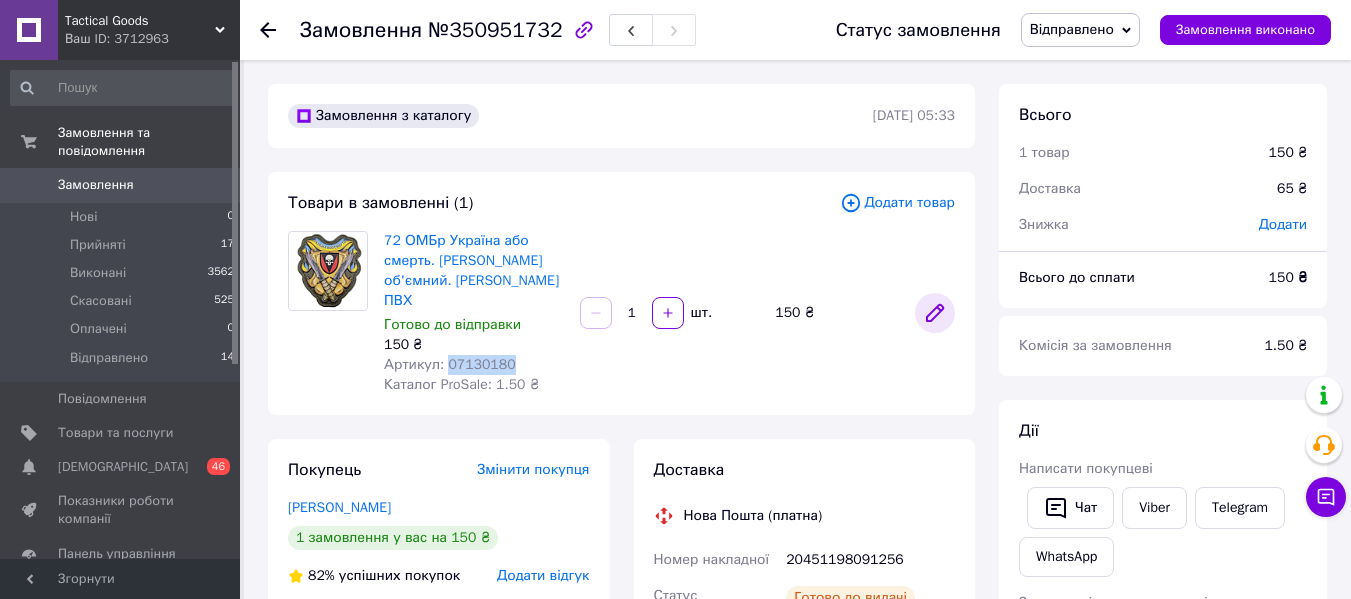 click at bounding box center (935, 313) 